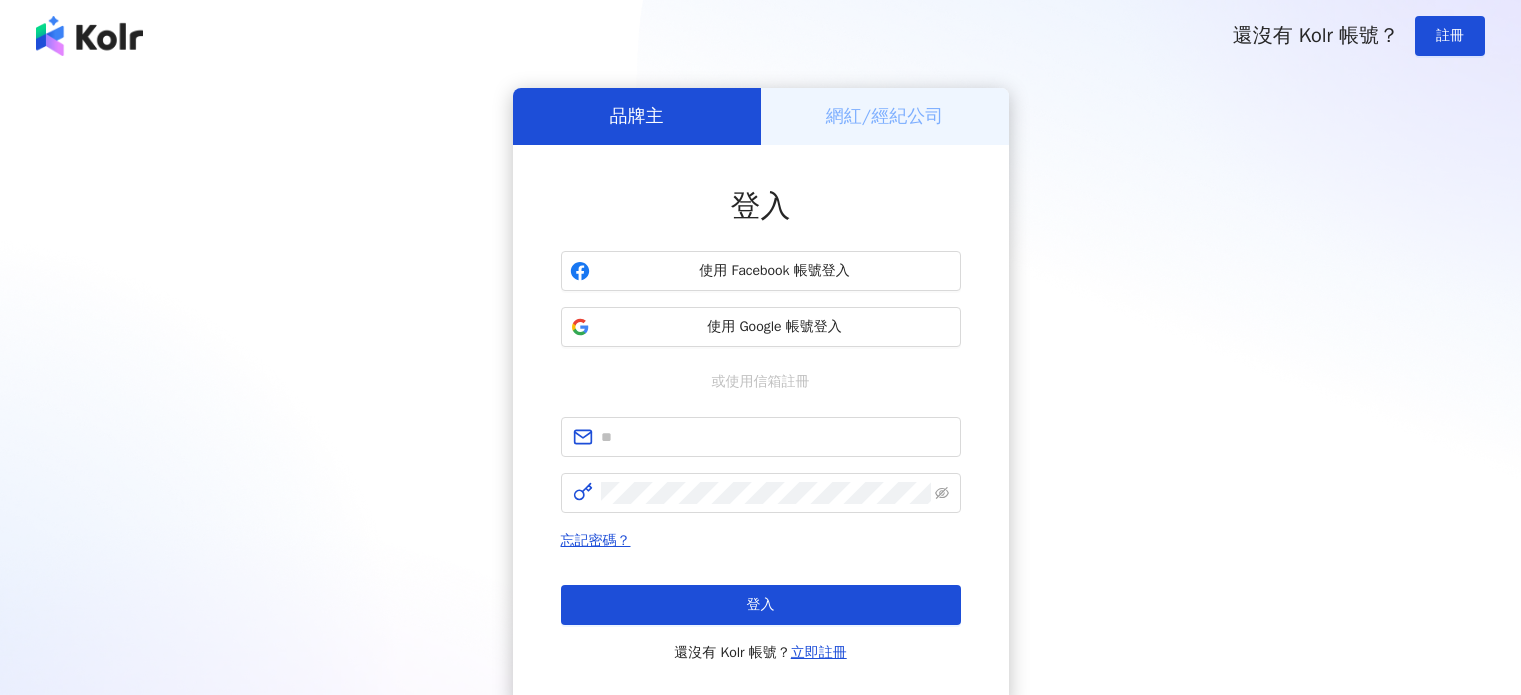scroll, scrollTop: 0, scrollLeft: 0, axis: both 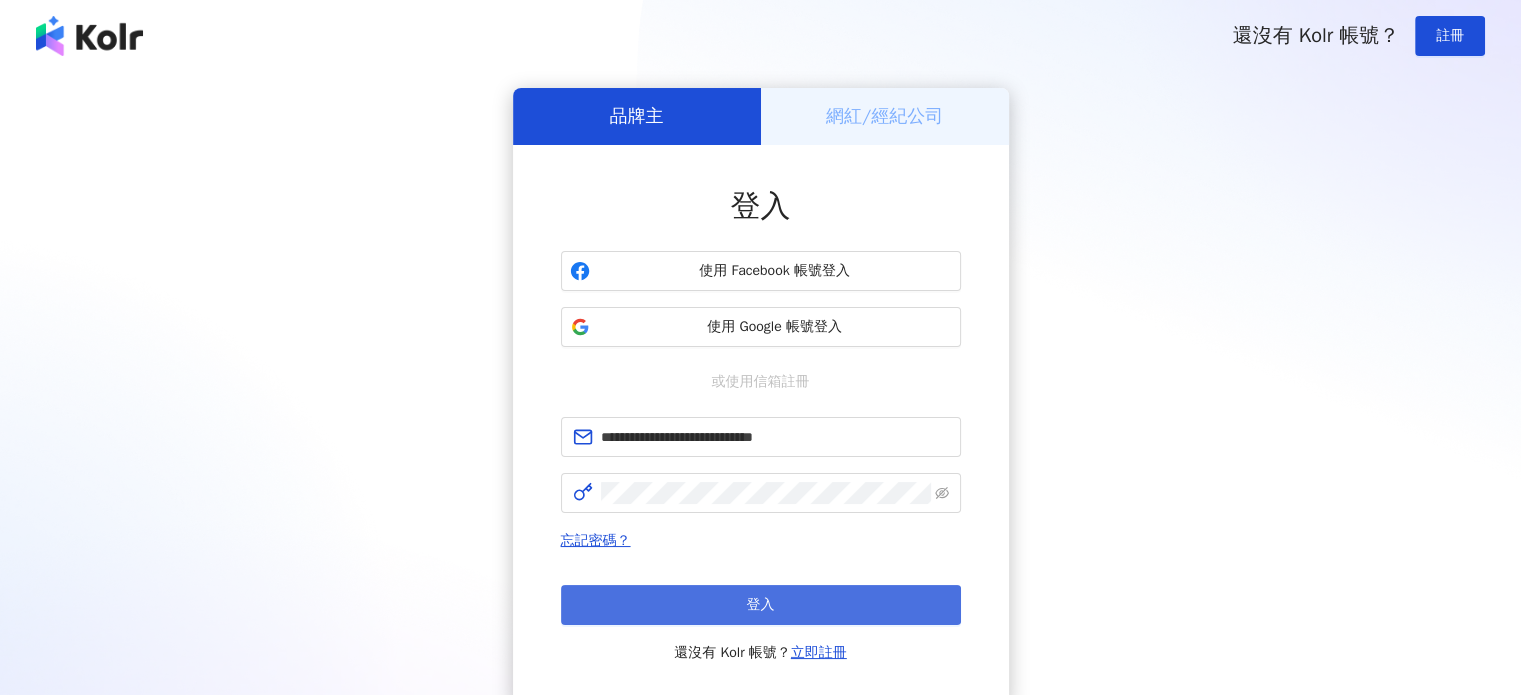 click on "登入" at bounding box center (761, 605) 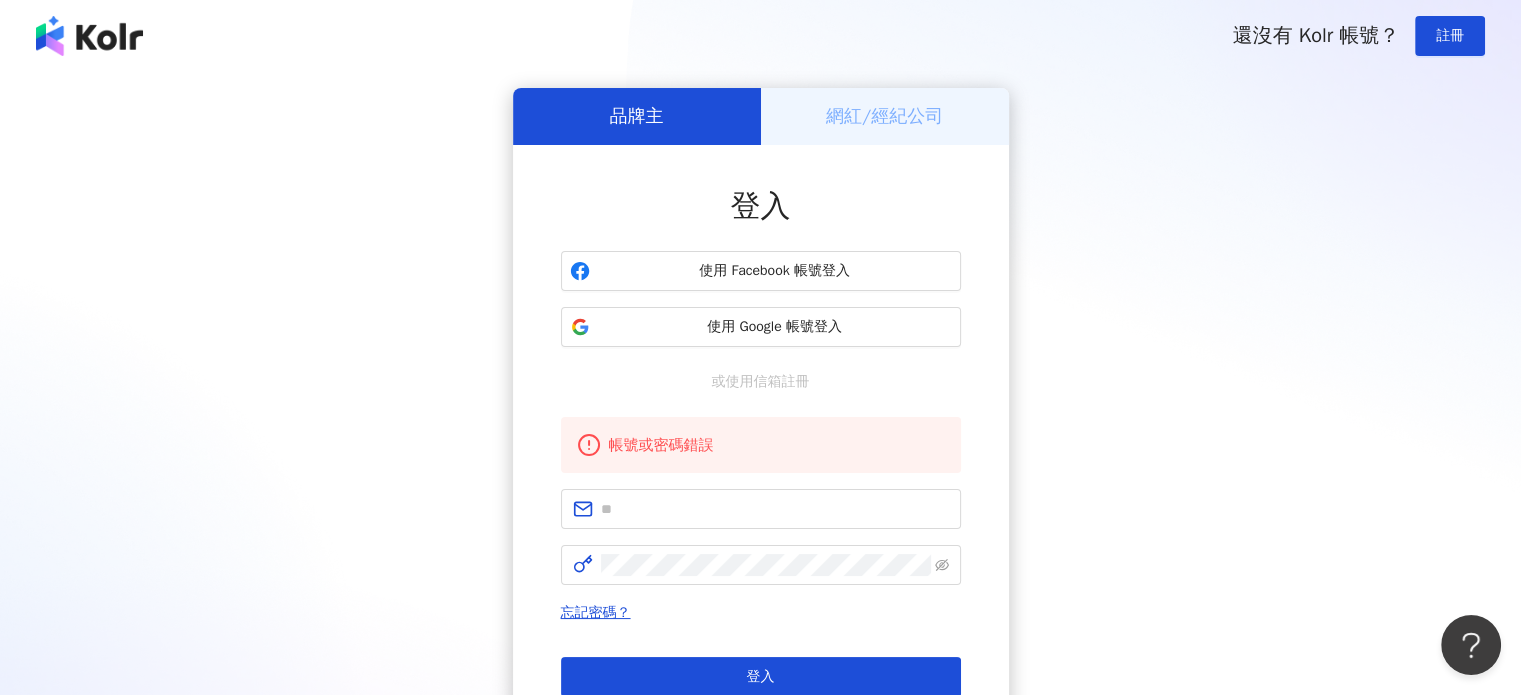 scroll, scrollTop: 0, scrollLeft: 0, axis: both 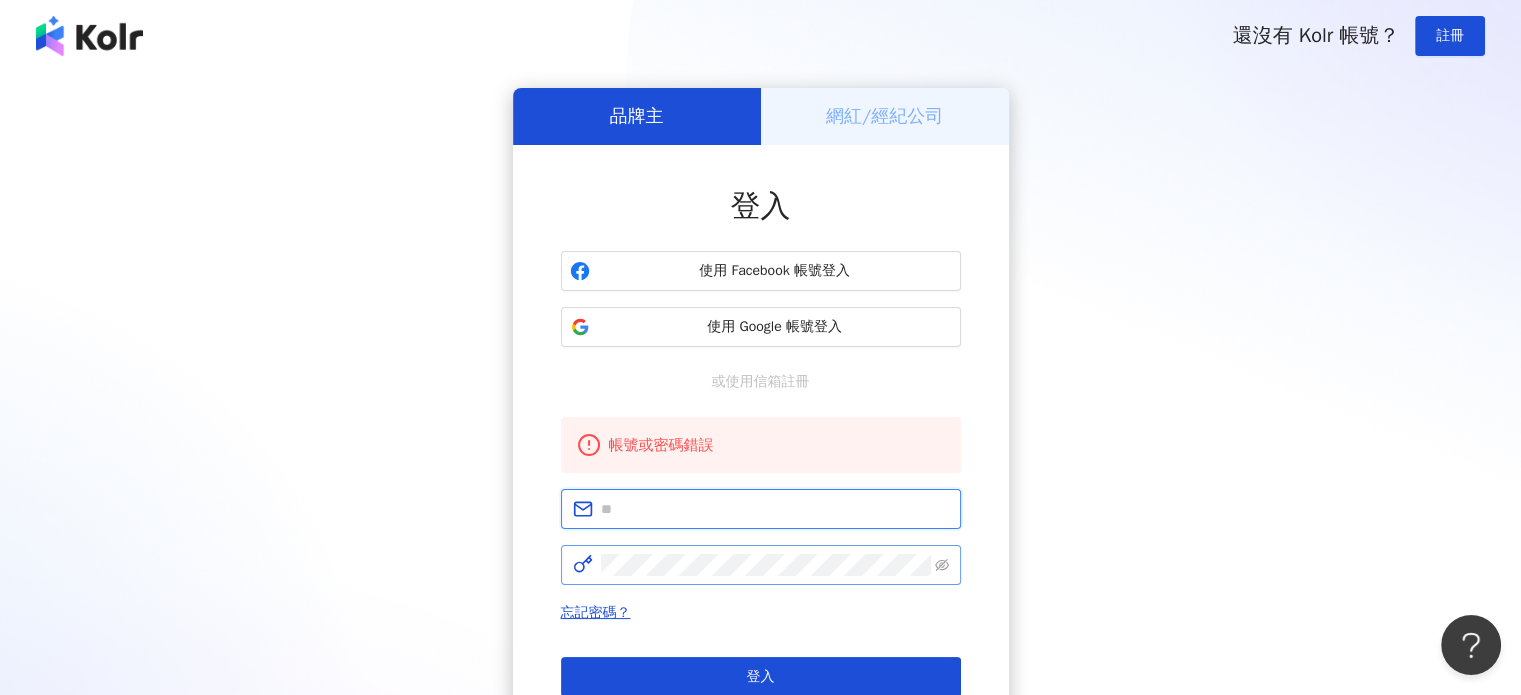 type on "**********" 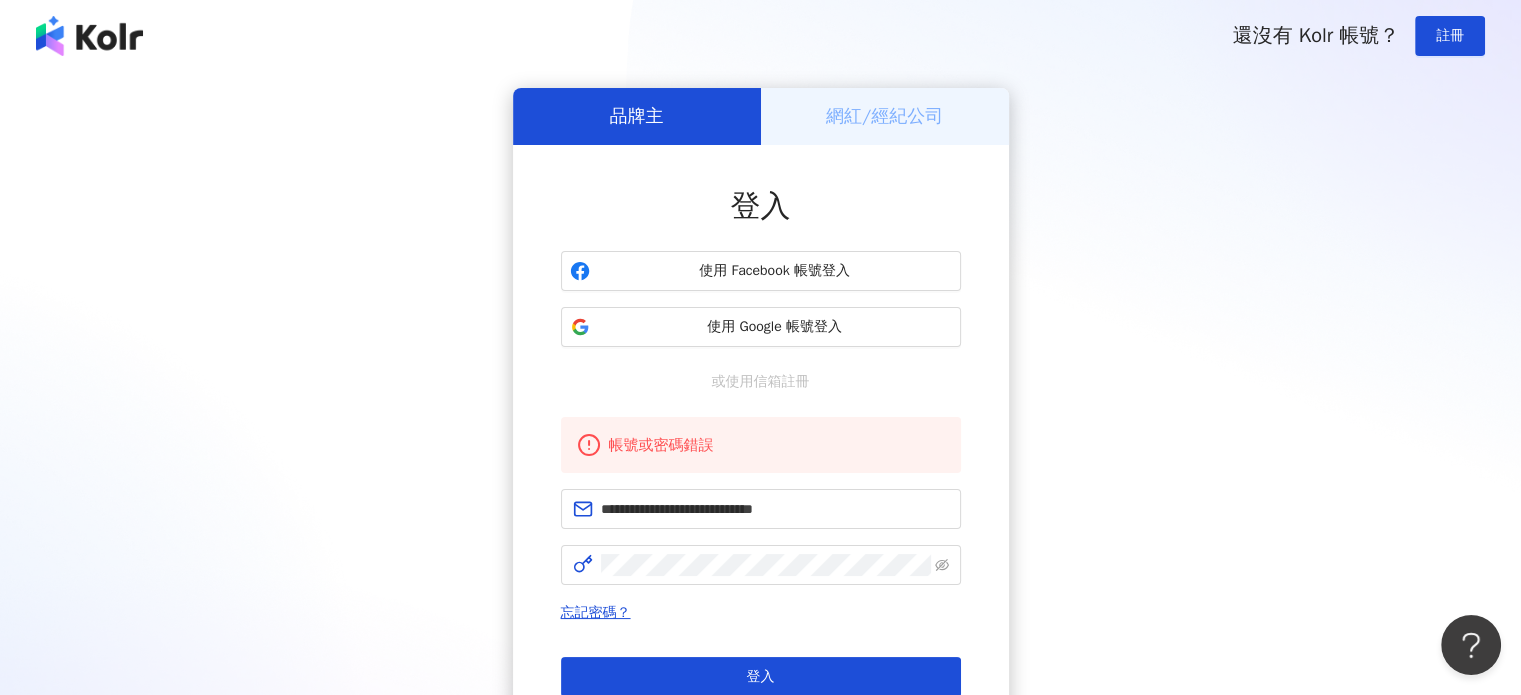 click on "**********" at bounding box center (760, 432) 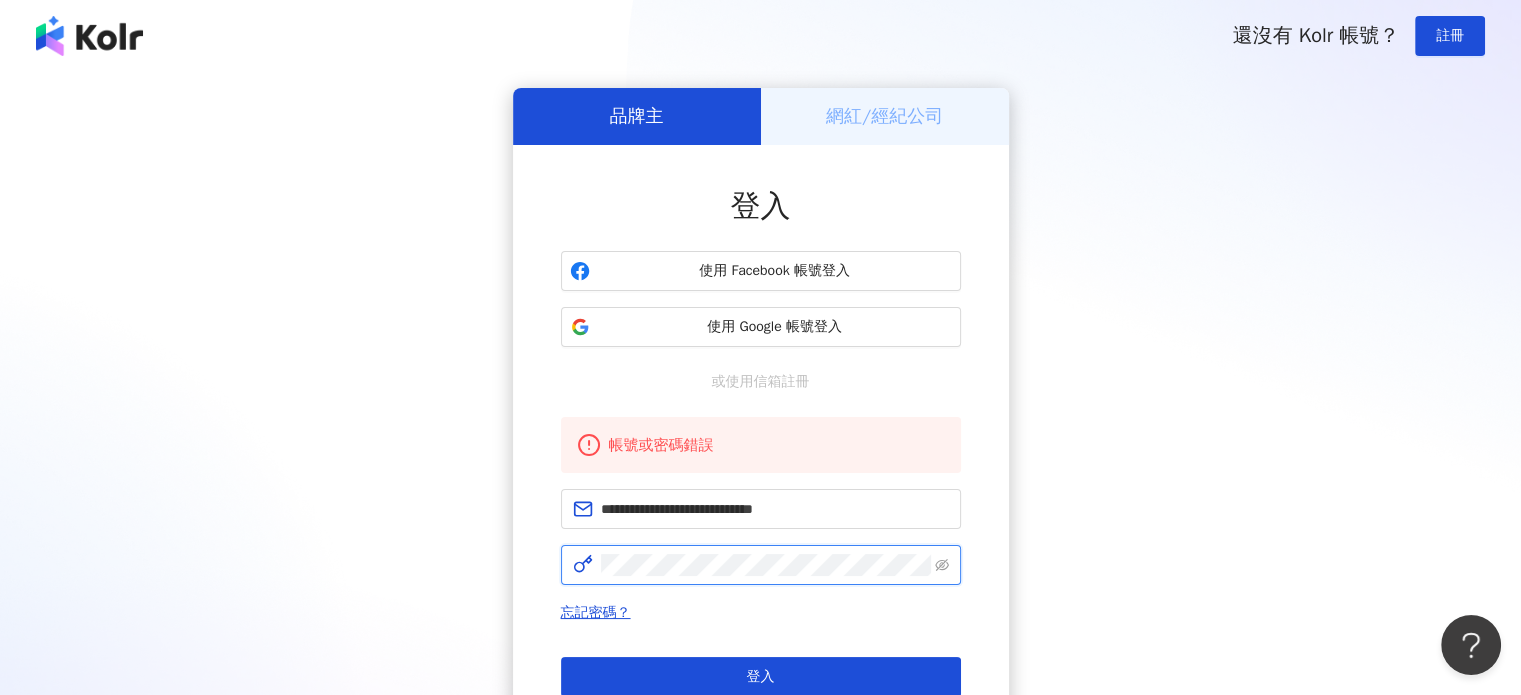 click on "**********" at bounding box center (760, 432) 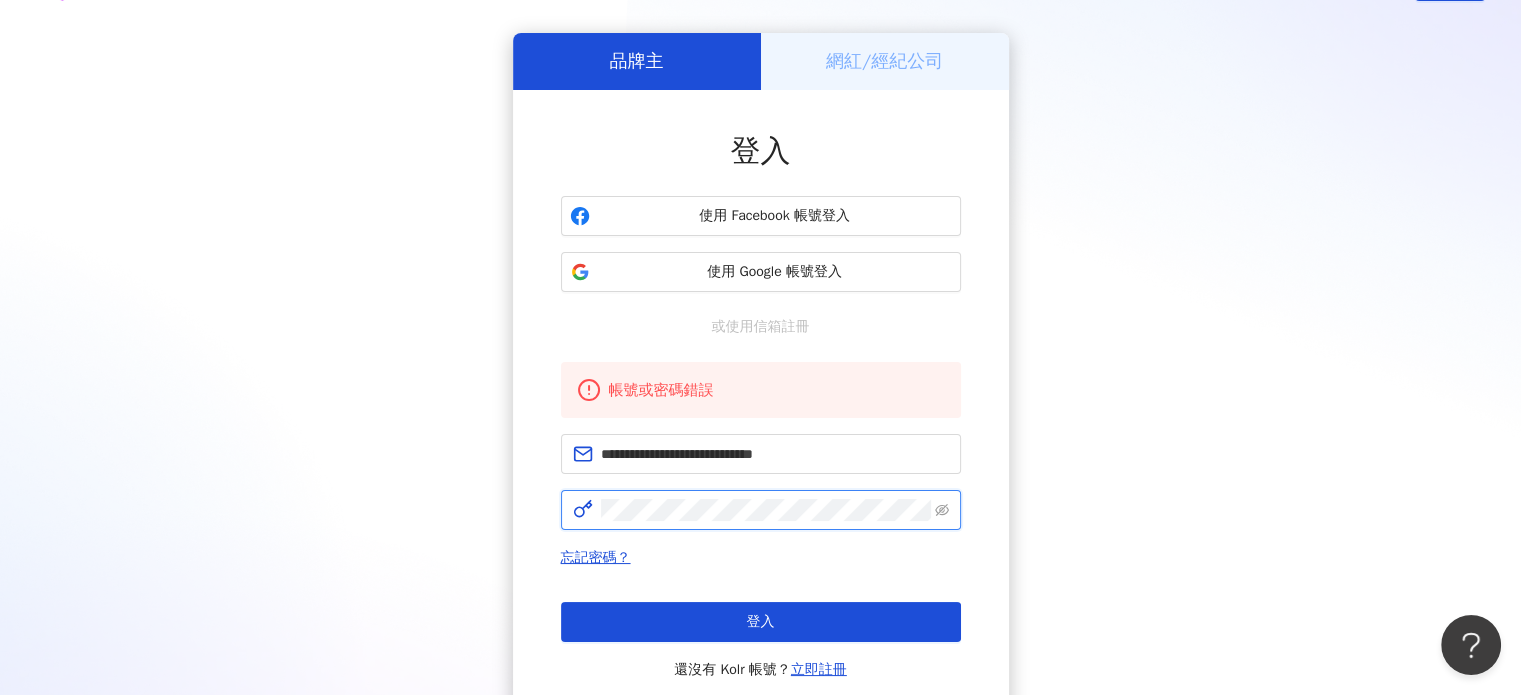 scroll, scrollTop: 100, scrollLeft: 0, axis: vertical 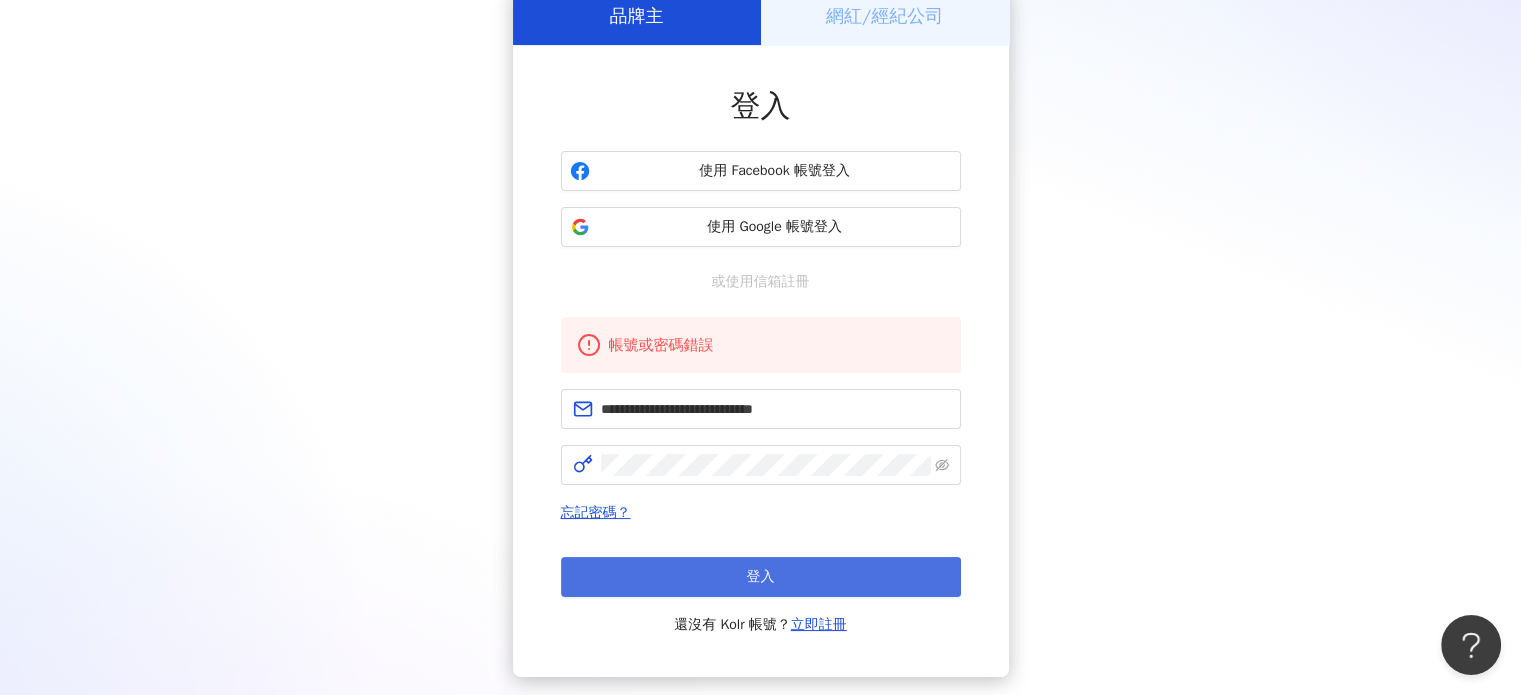 click on "登入" at bounding box center [761, 577] 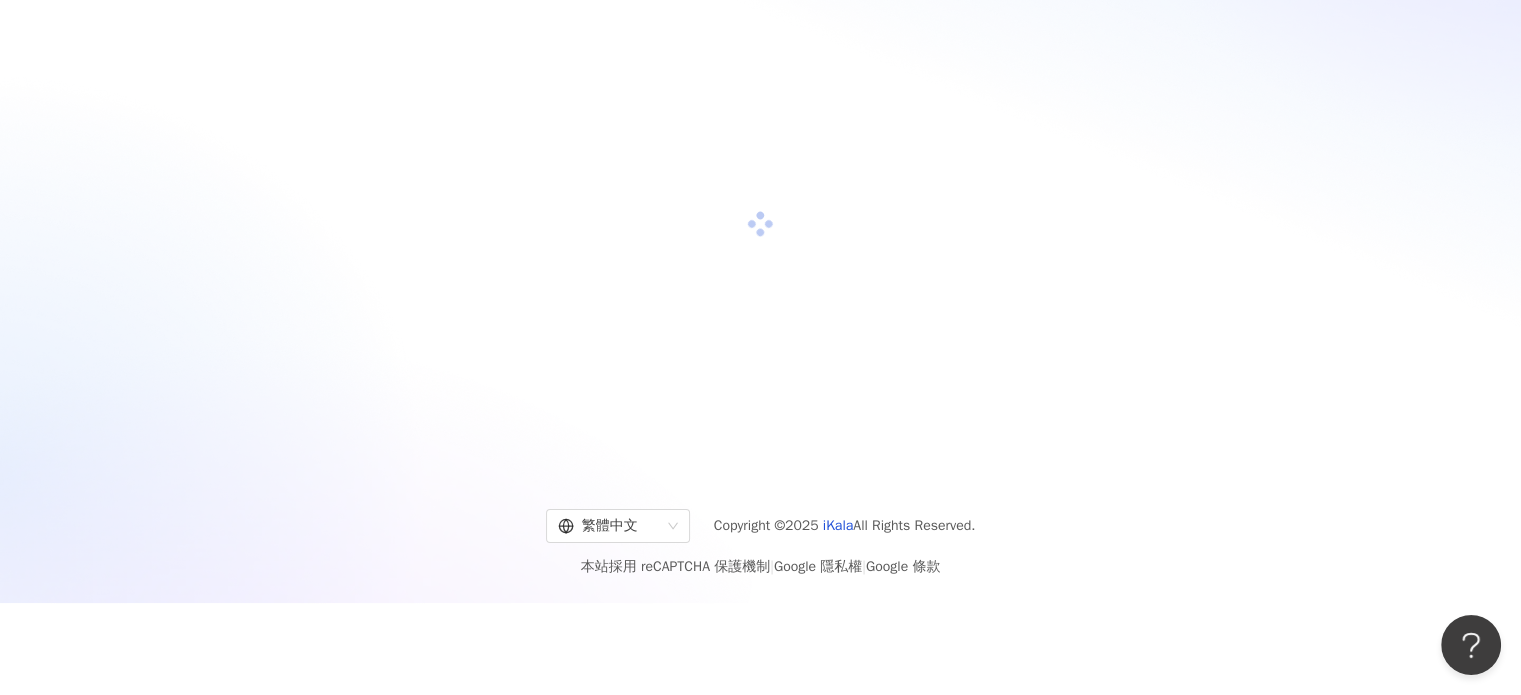 scroll, scrollTop: 100, scrollLeft: 0, axis: vertical 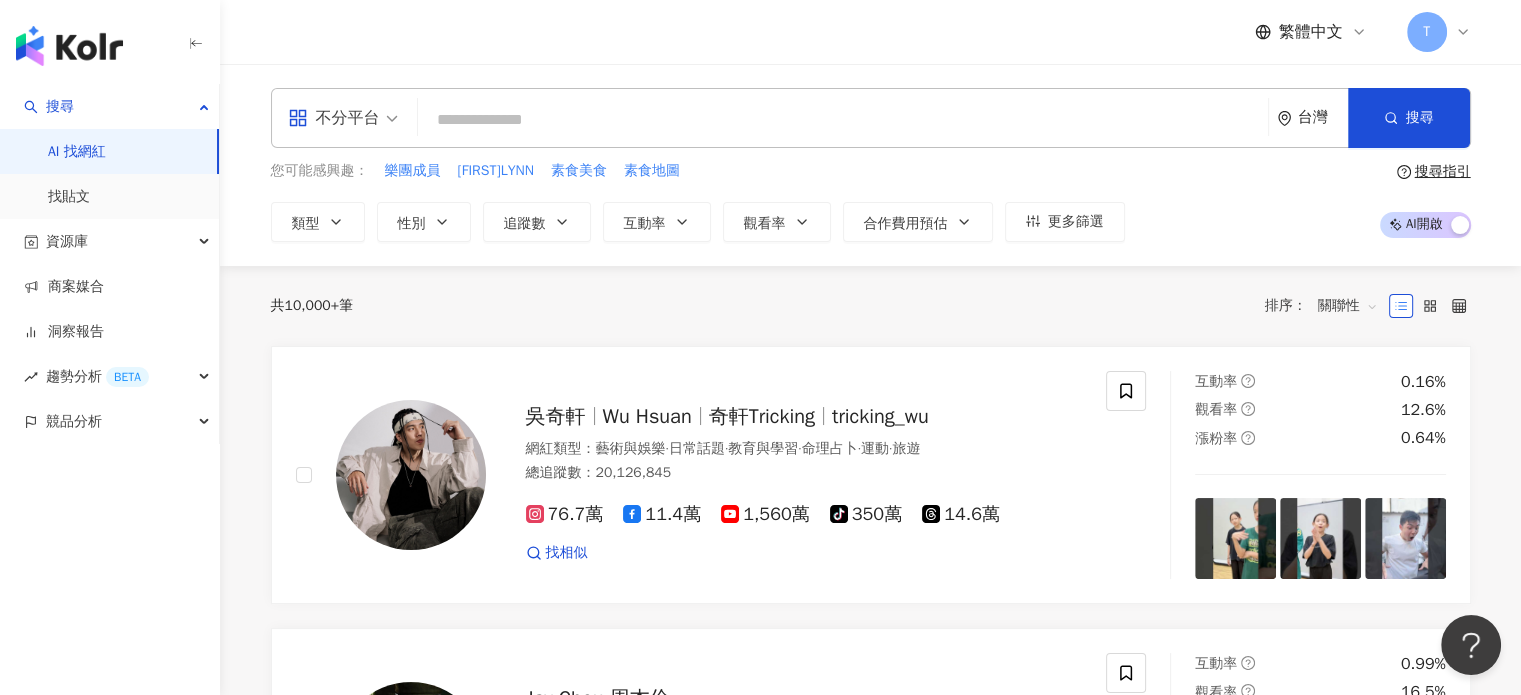 click at bounding box center [843, 120] 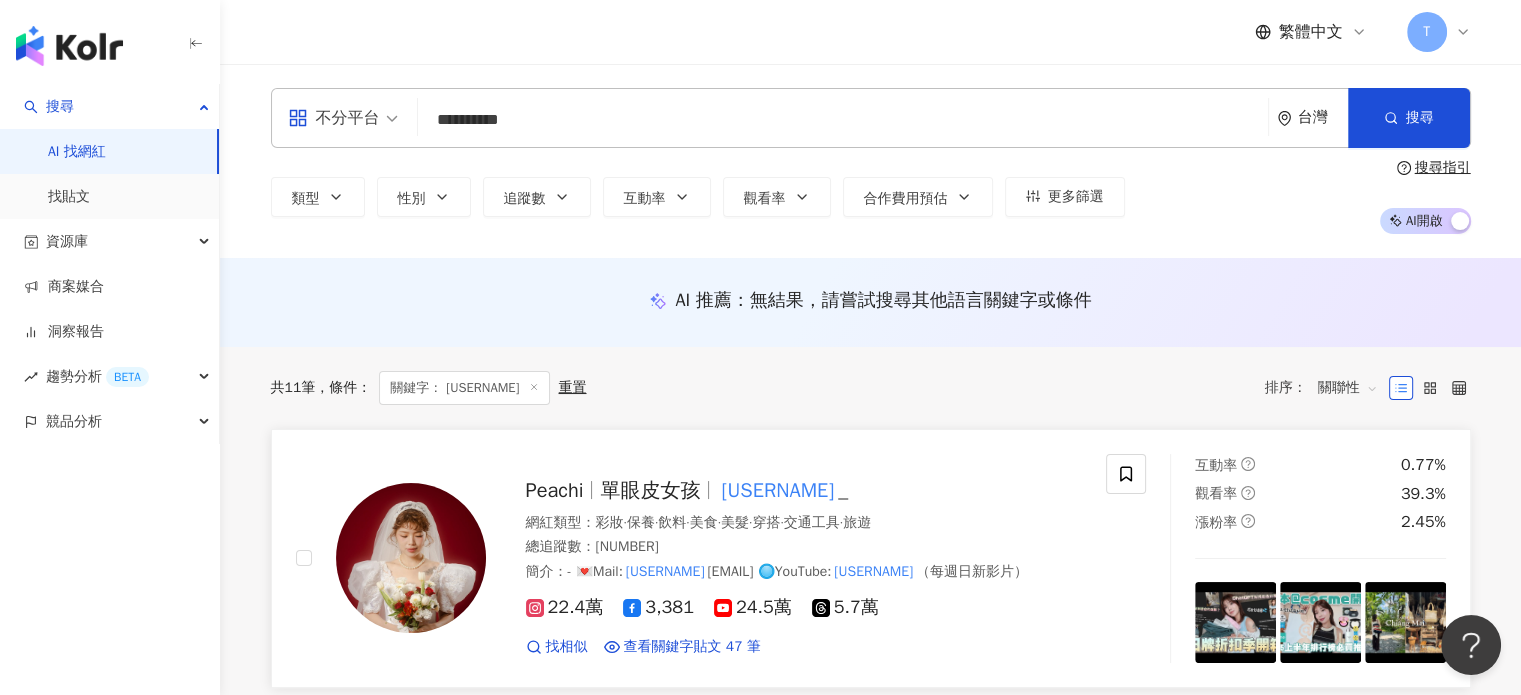 click on "itspeachi" at bounding box center (777, 490) 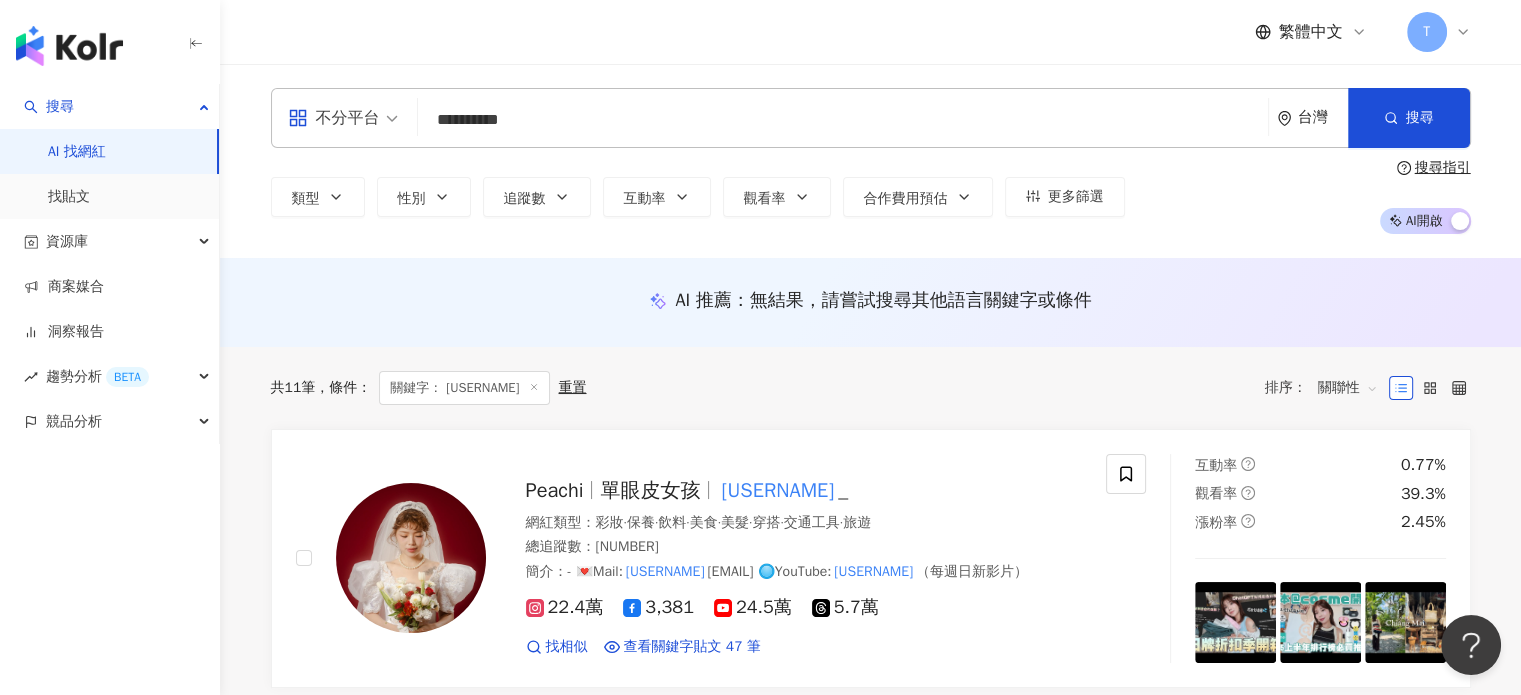 click on "*********" at bounding box center [843, 120] 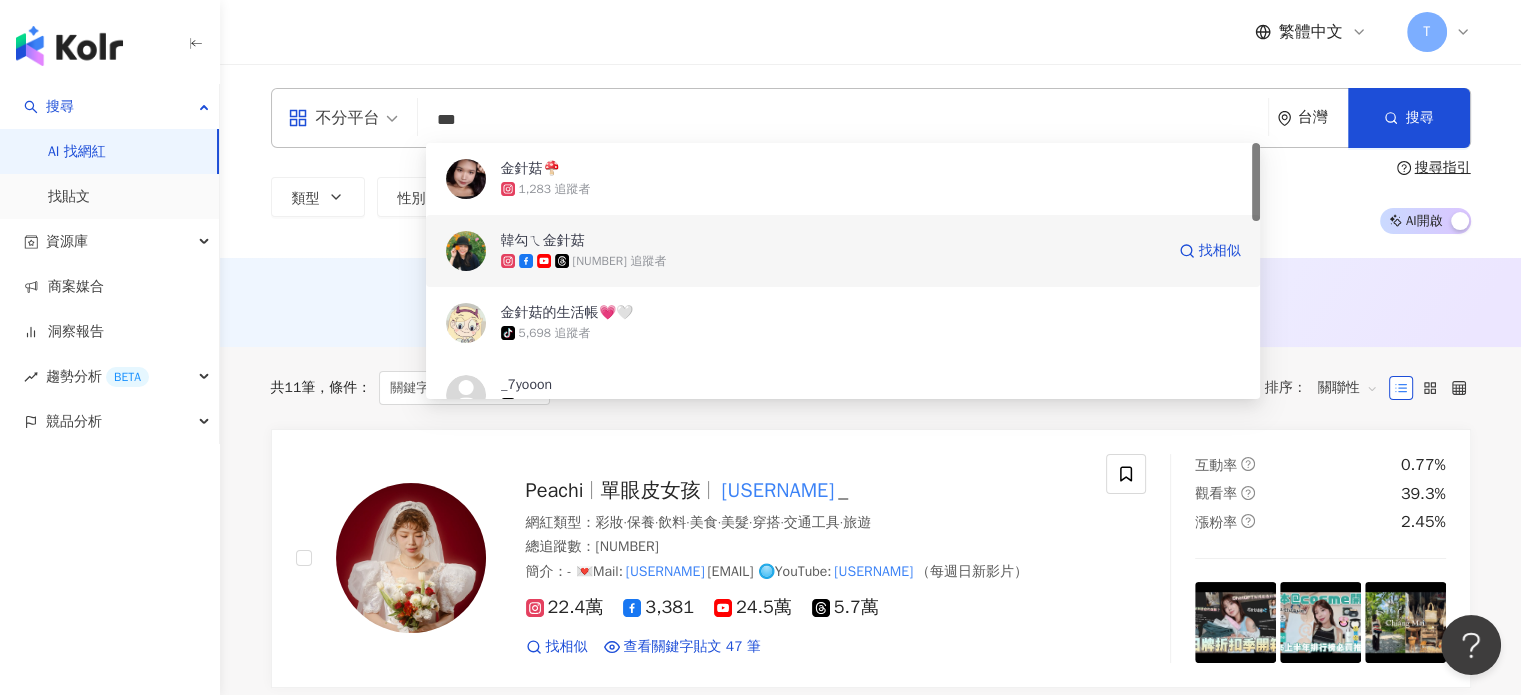 click on "2,825,261   追蹤者" at bounding box center (620, 261) 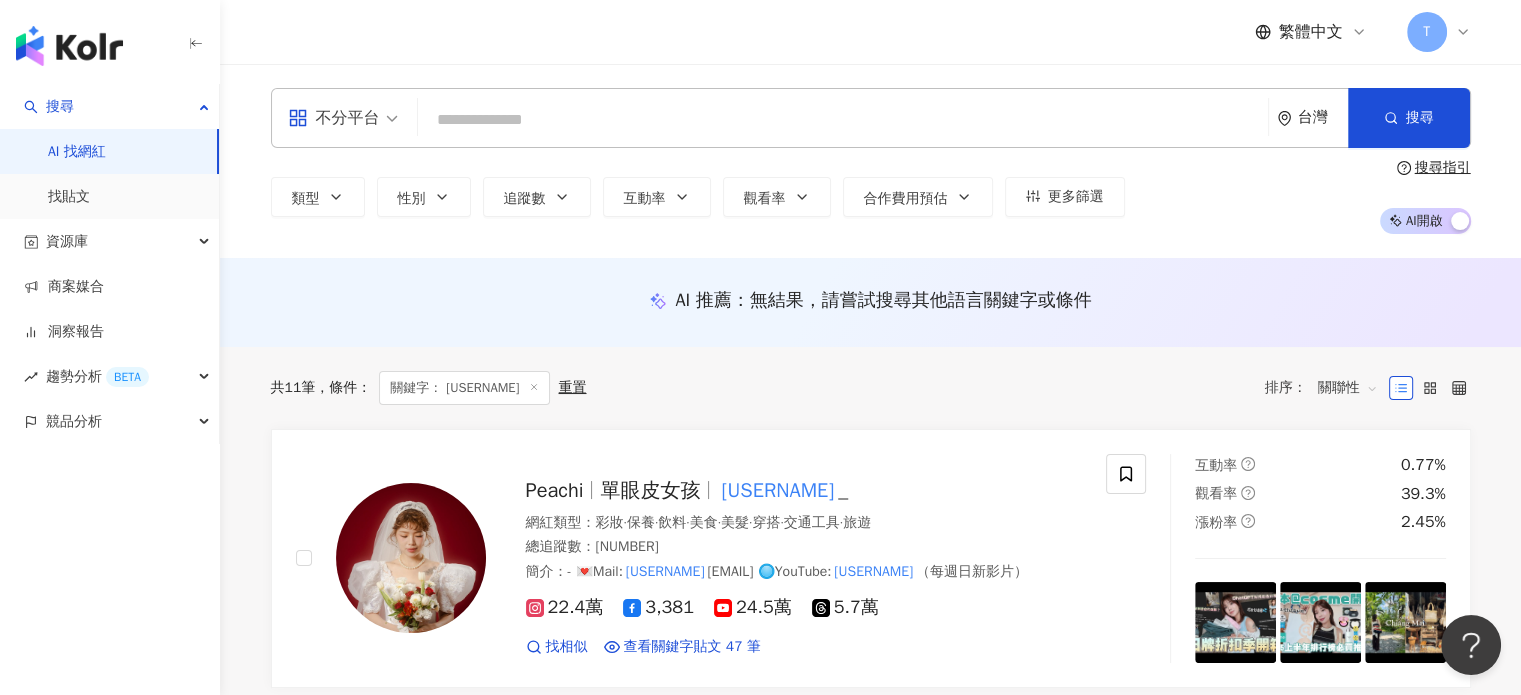 paste on "**********" 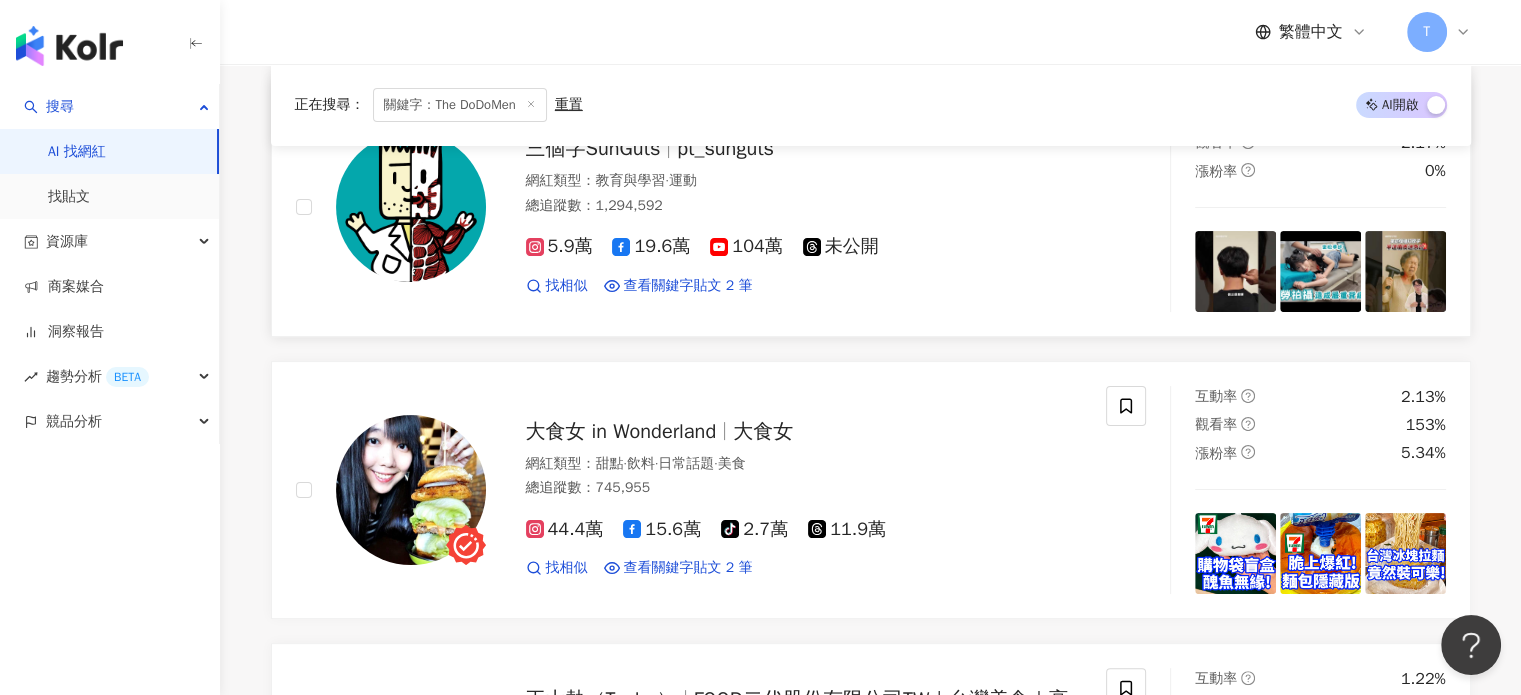 scroll, scrollTop: 0, scrollLeft: 0, axis: both 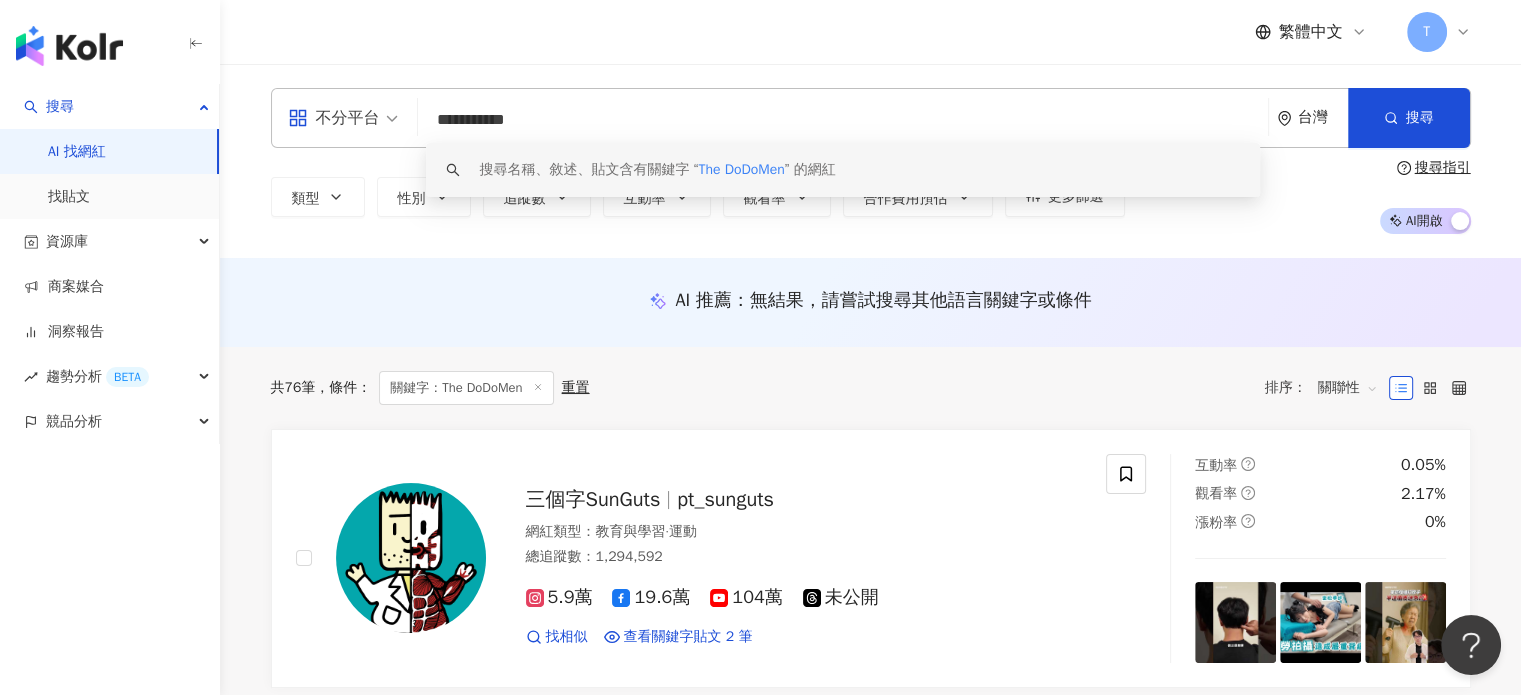 drag, startPoint x: 472, startPoint y: 121, endPoint x: 355, endPoint y: 118, distance: 117.03845 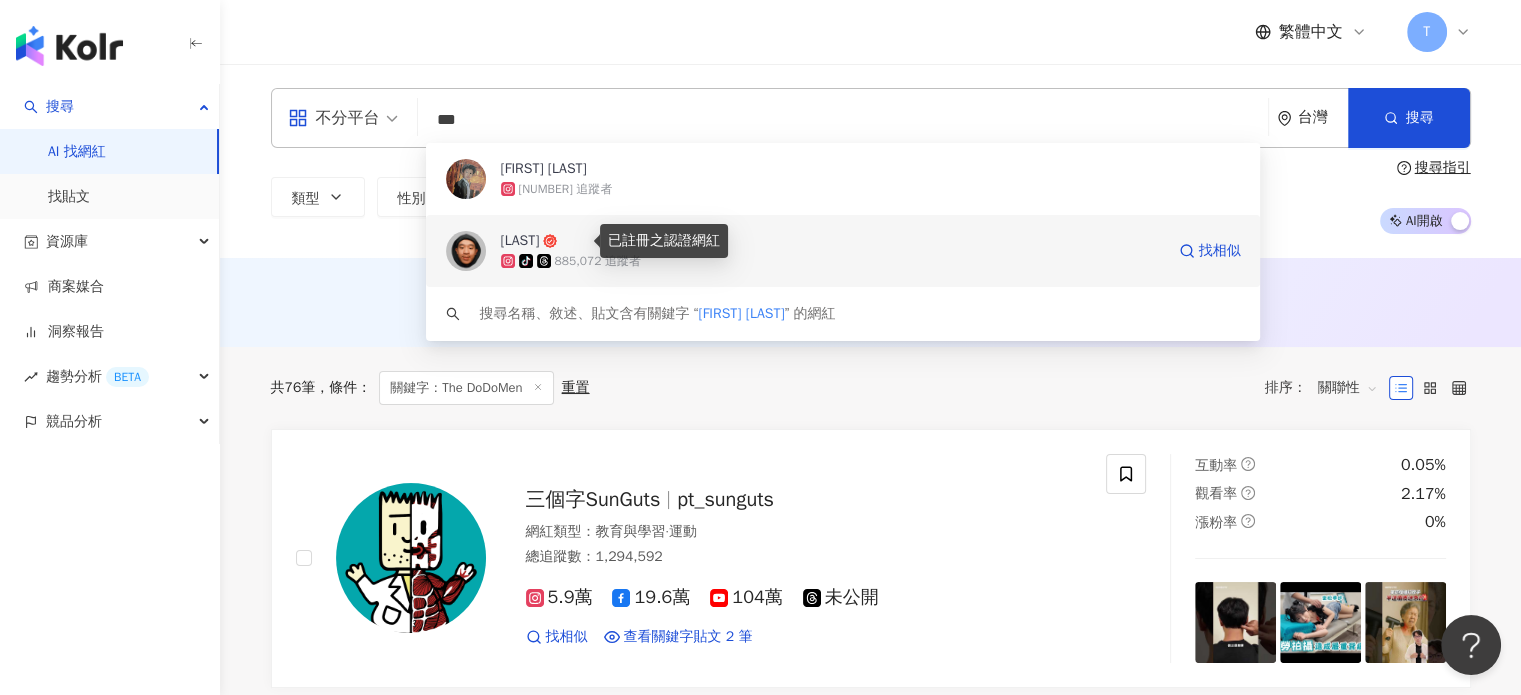 click on "滌綸木子李" at bounding box center [832, 241] 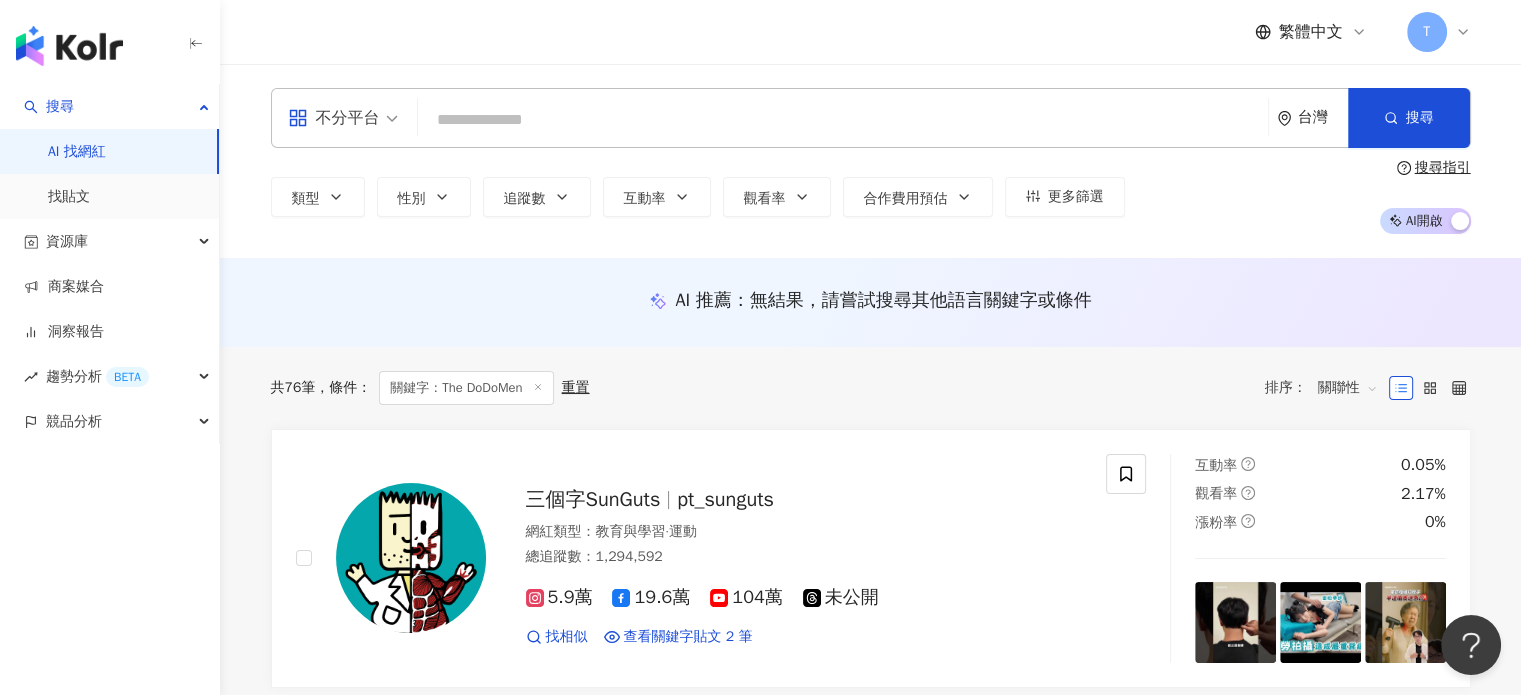 click at bounding box center [843, 120] 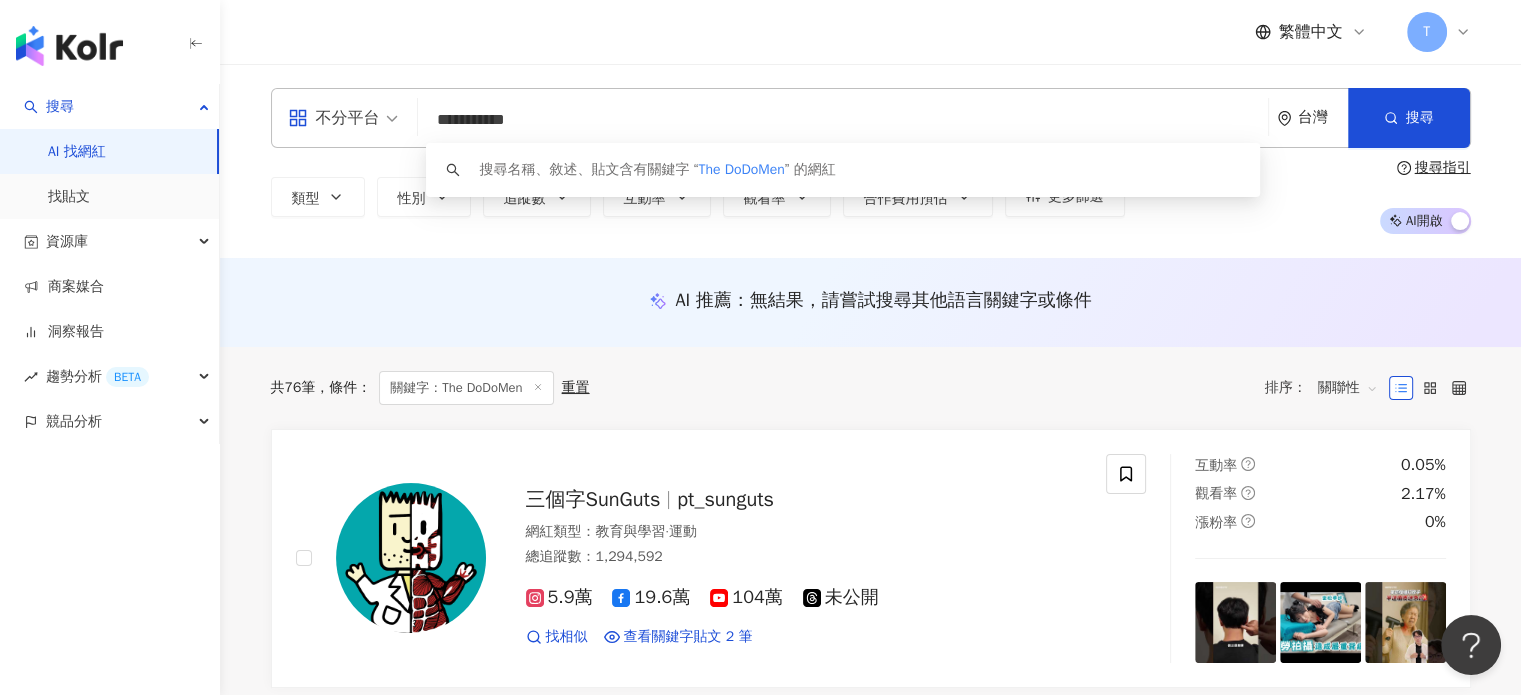 drag, startPoint x: 552, startPoint y: 117, endPoint x: 464, endPoint y: 113, distance: 88.09086 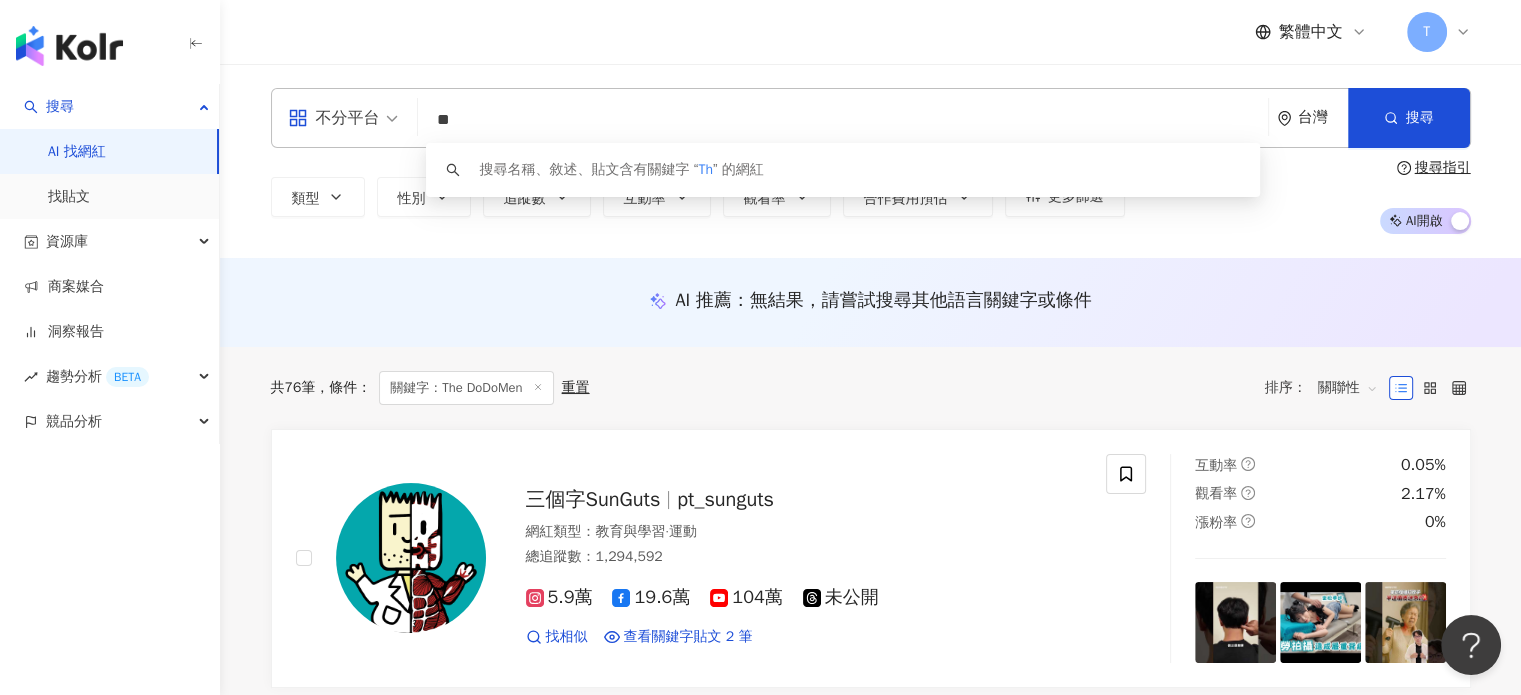 type on "*" 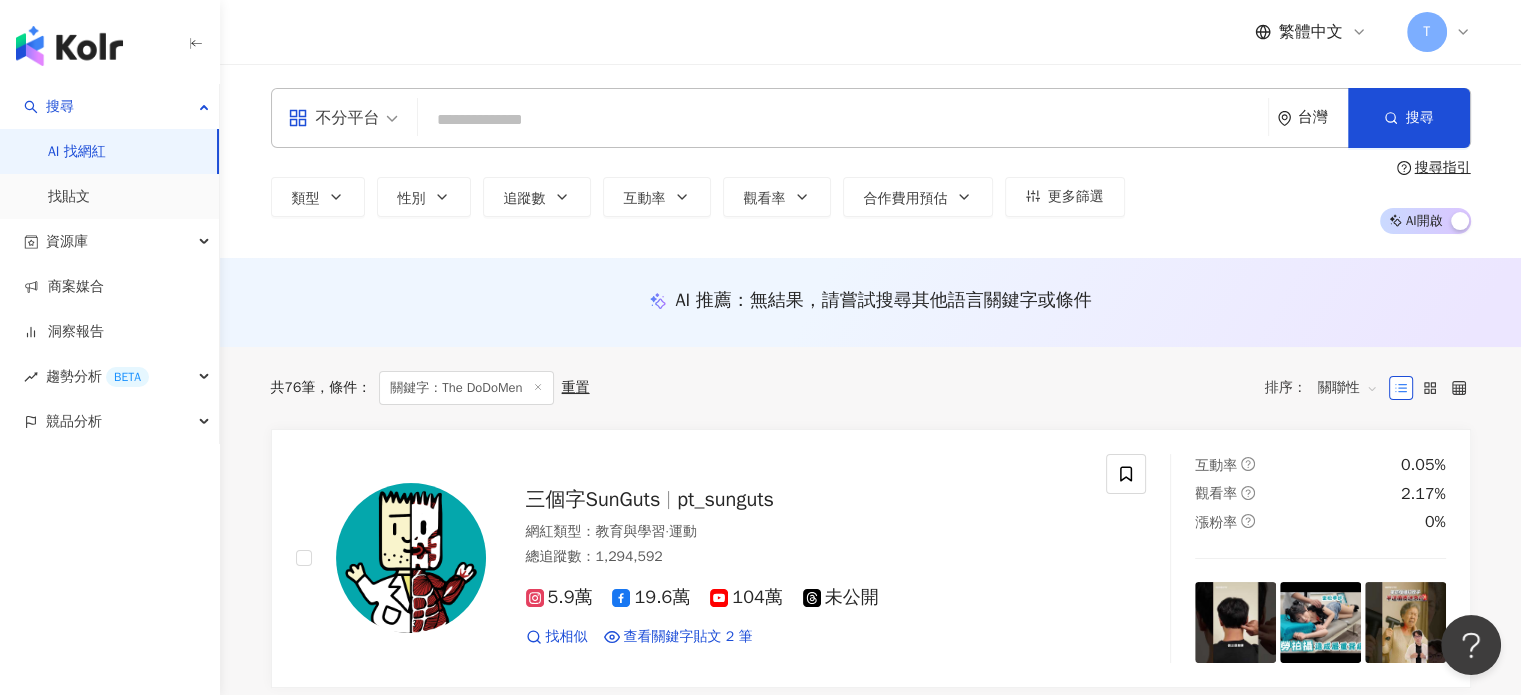 type on "*" 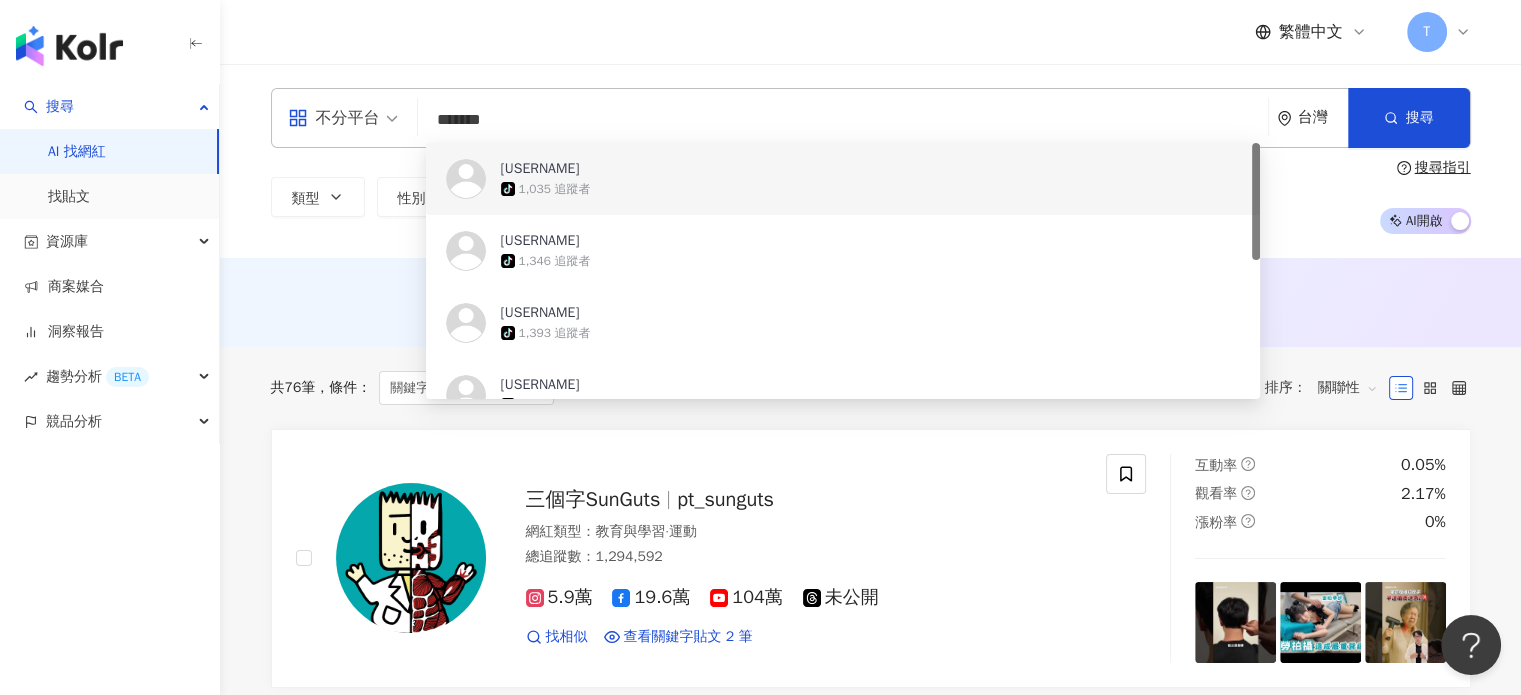 type on "********" 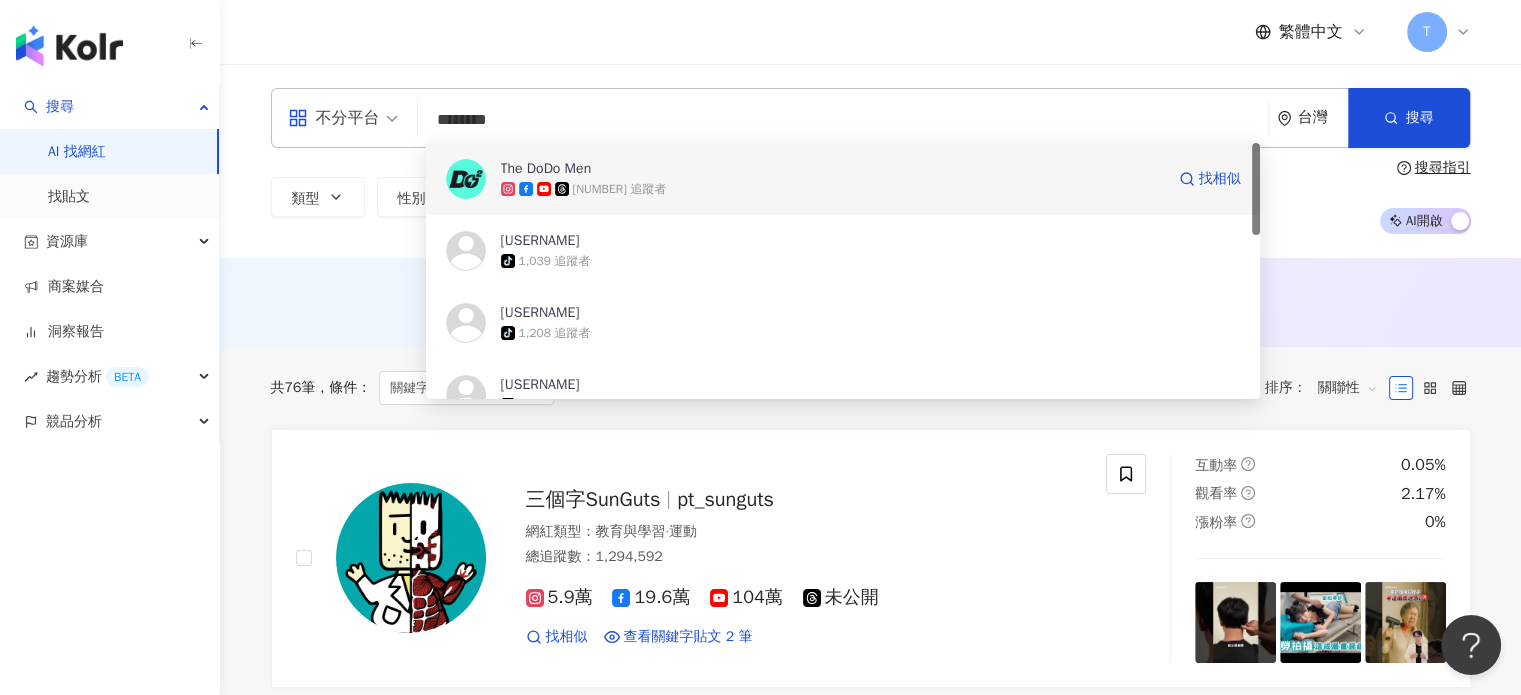 click on "2,290,936   追蹤者" at bounding box center (620, 189) 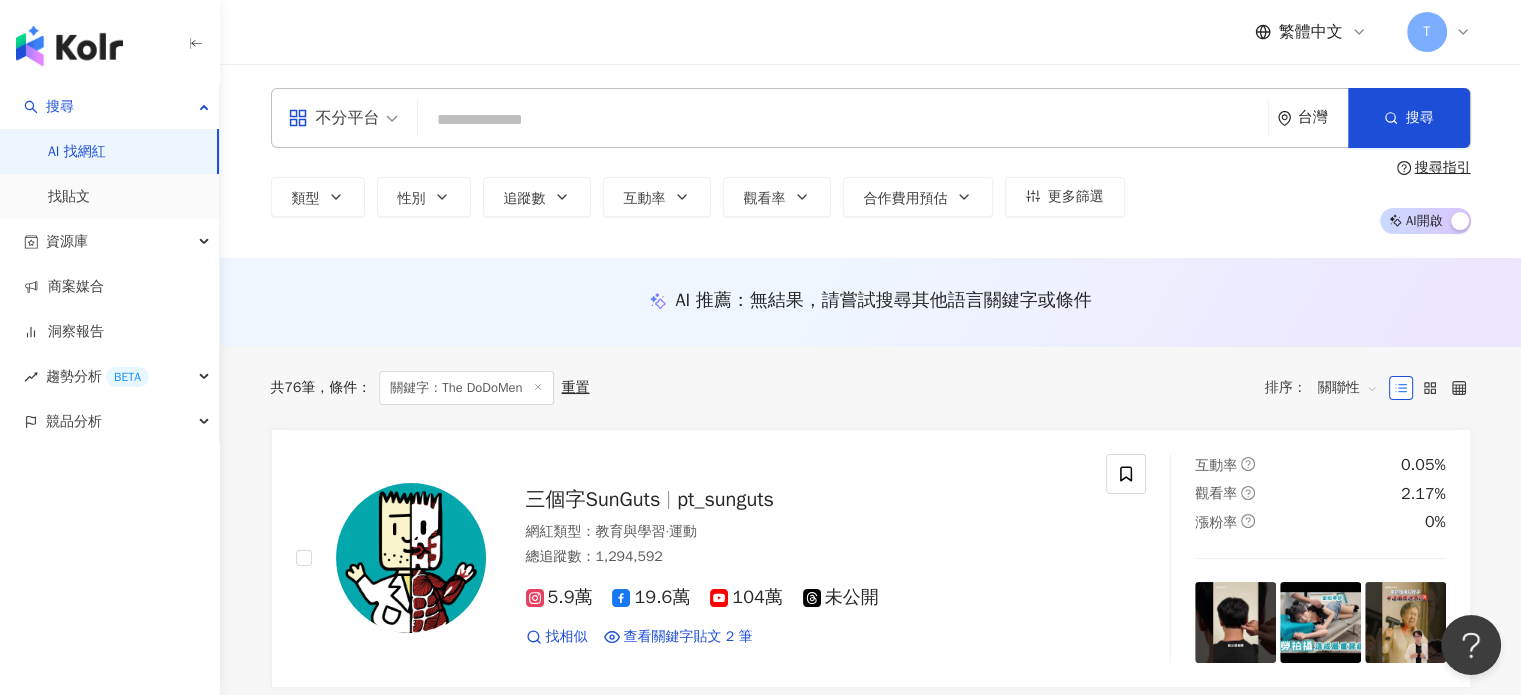 click at bounding box center [843, 120] 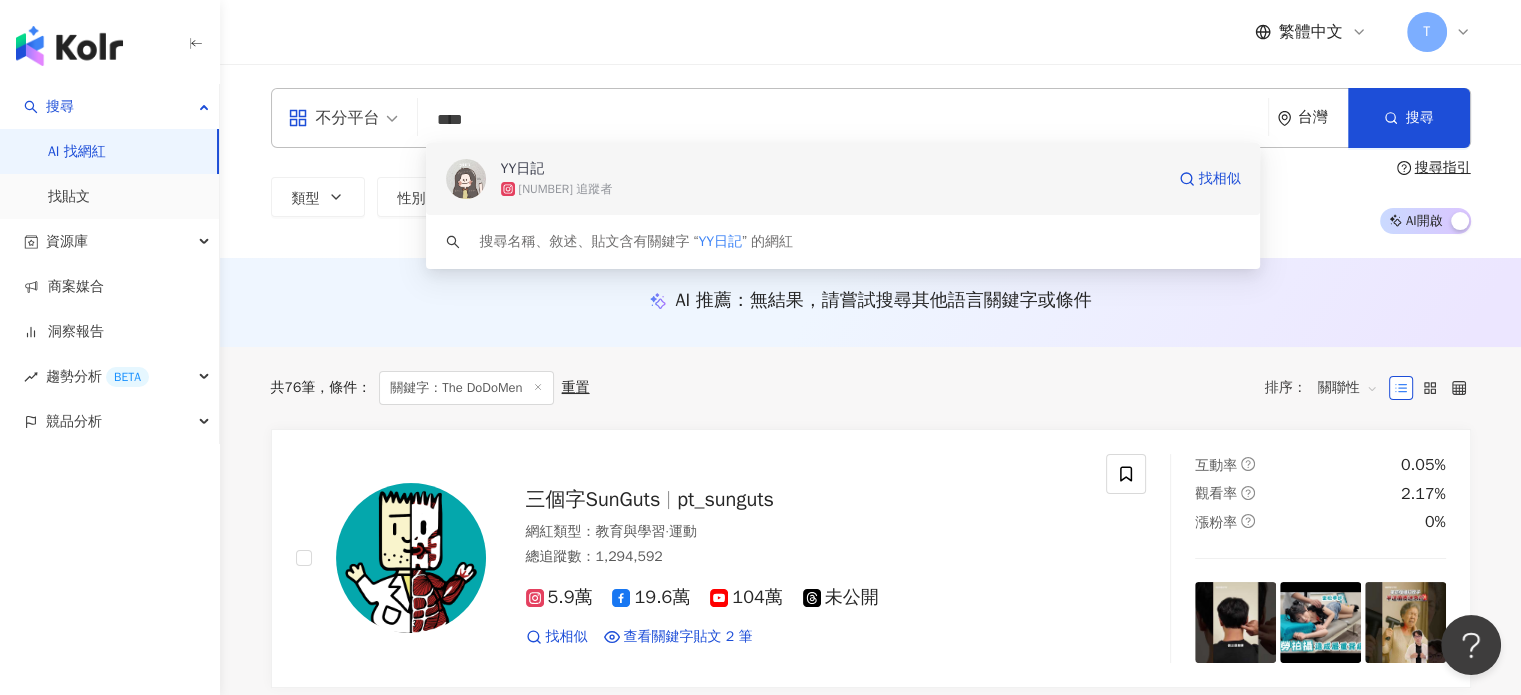 click on "YY日記" at bounding box center [523, 169] 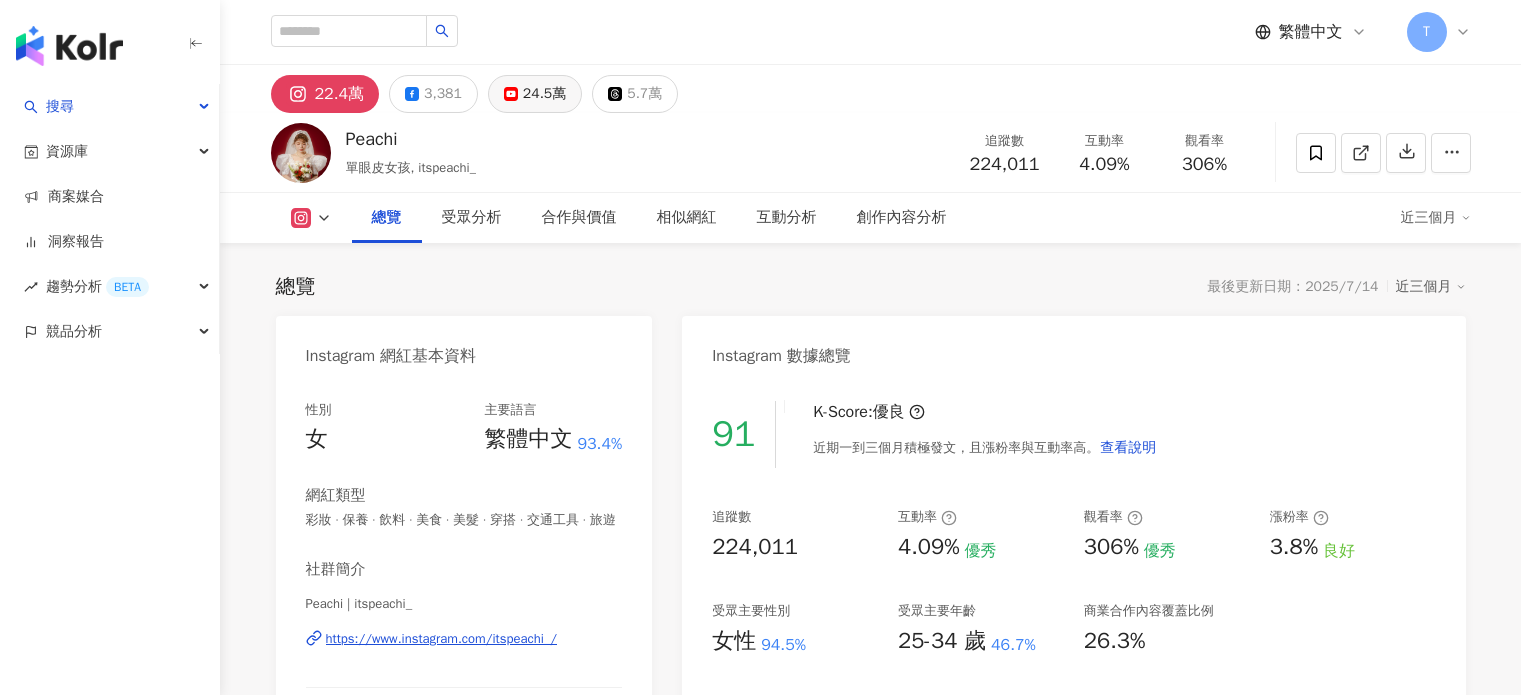 click on "24.5萬" at bounding box center [544, 94] 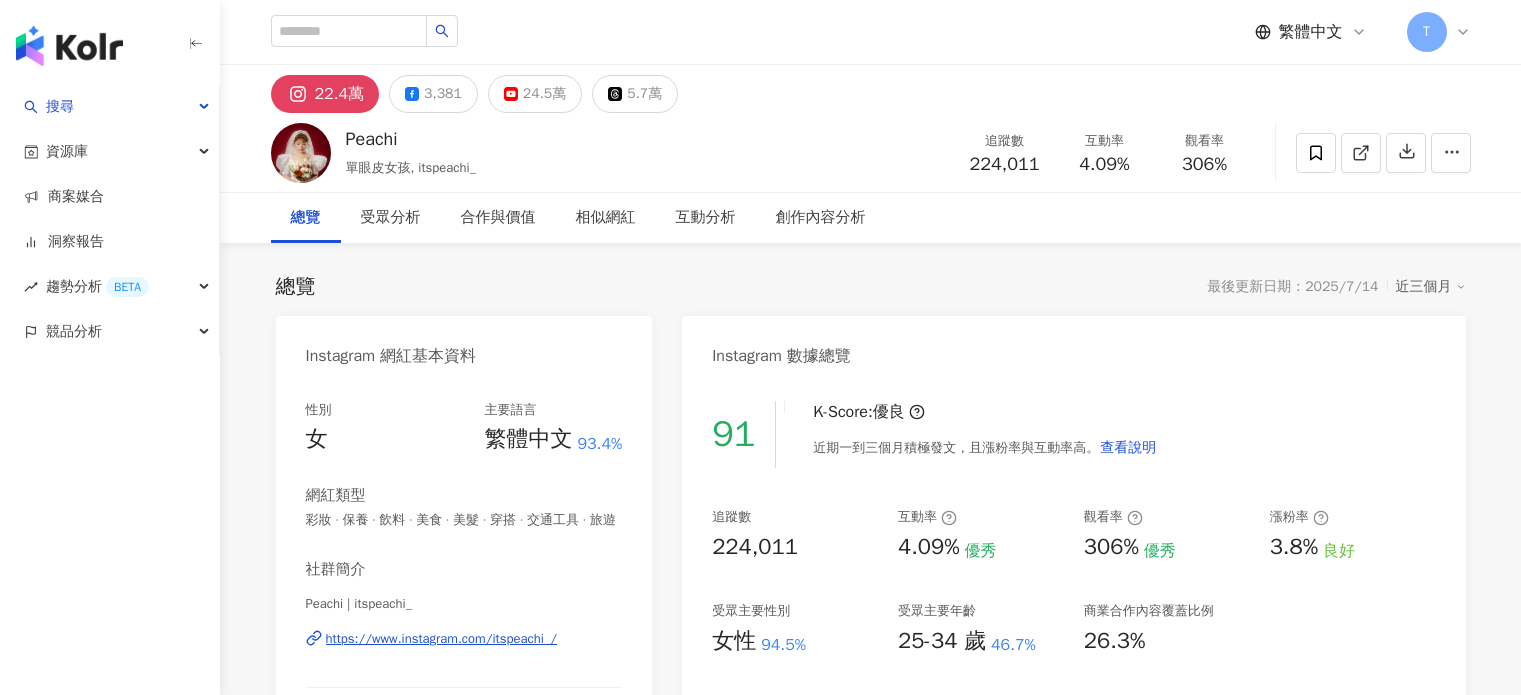 scroll, scrollTop: 0, scrollLeft: 0, axis: both 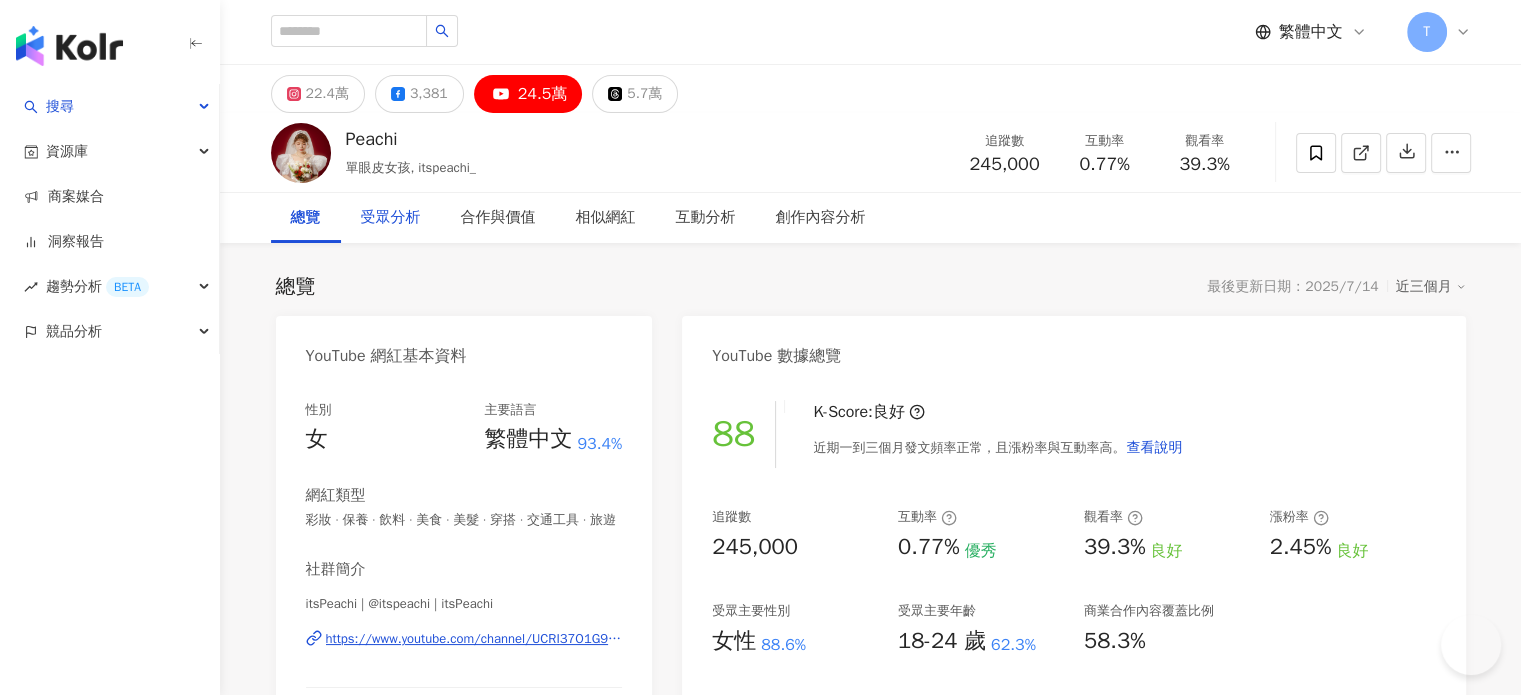 click on "受眾分析" at bounding box center [391, 218] 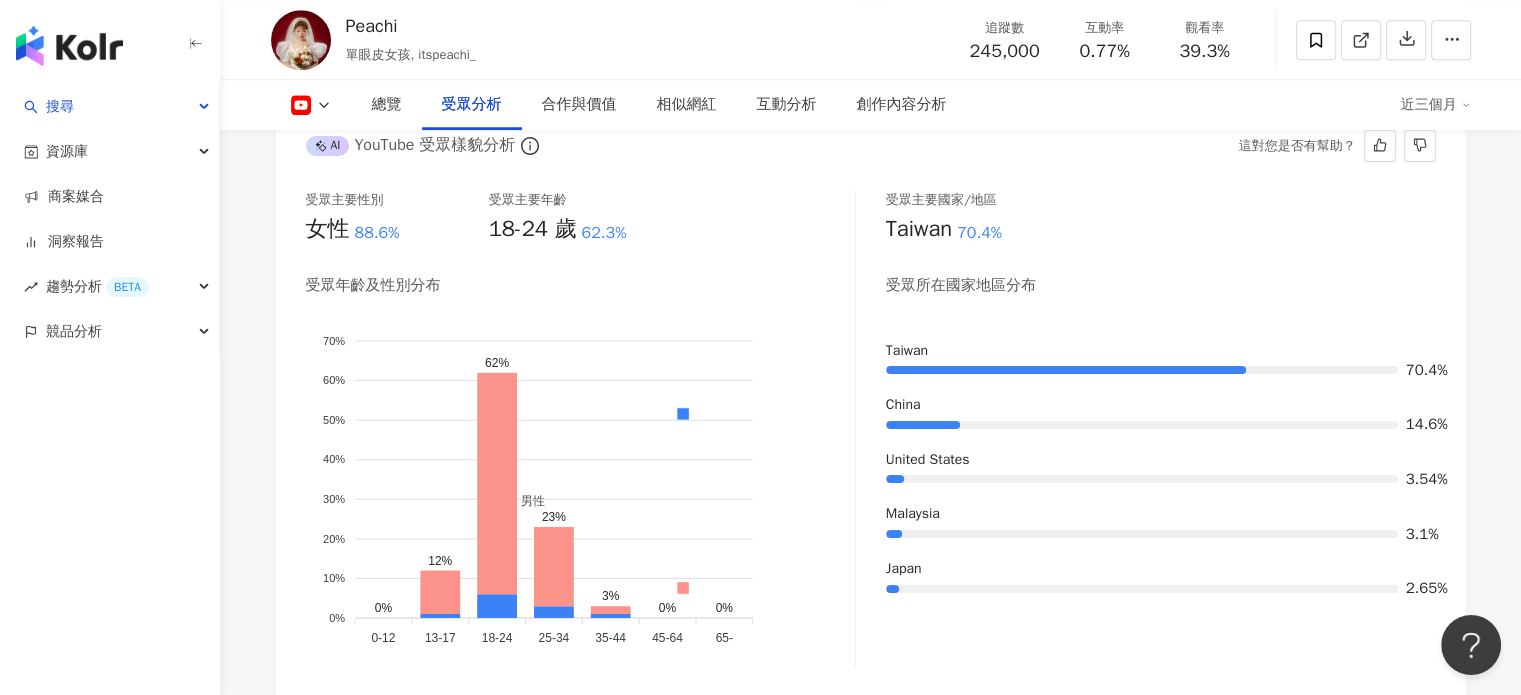 scroll, scrollTop: 1826, scrollLeft: 0, axis: vertical 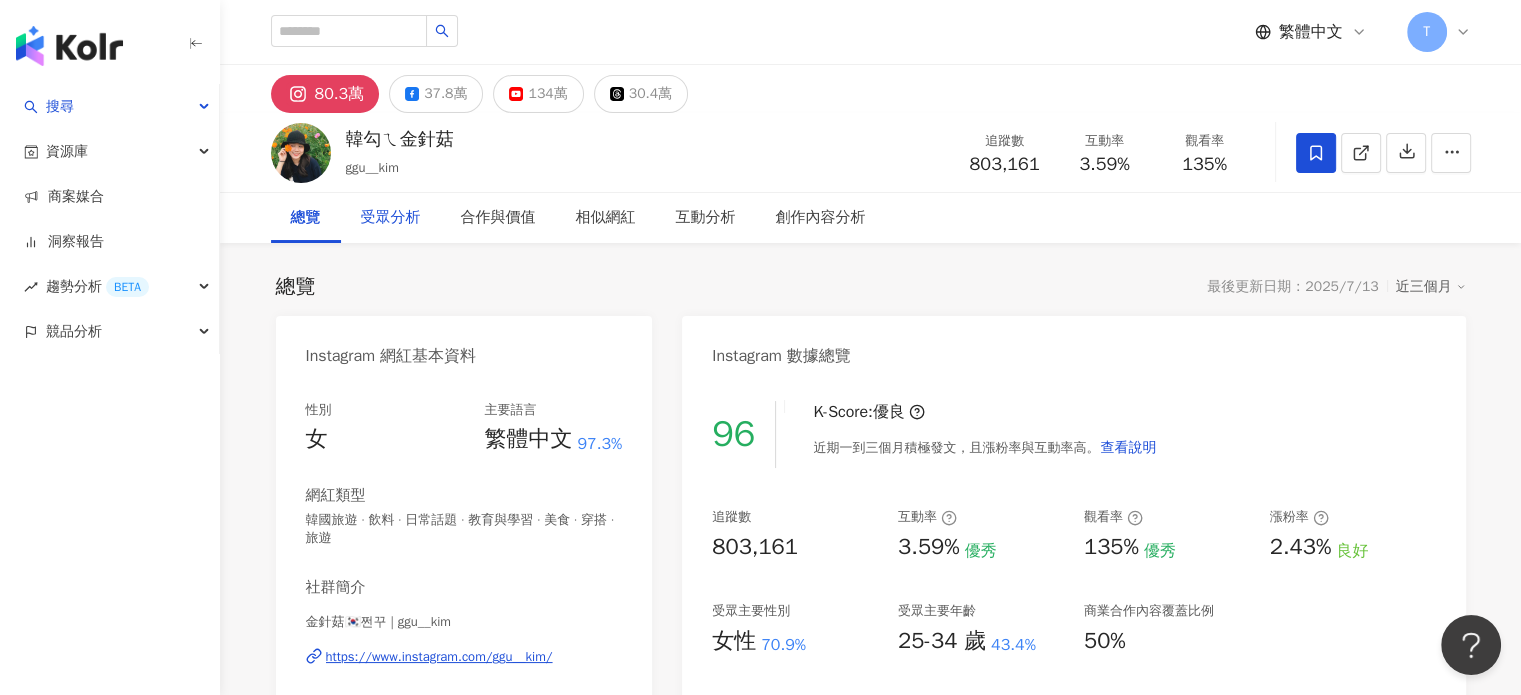click on "受眾分析" at bounding box center [391, 218] 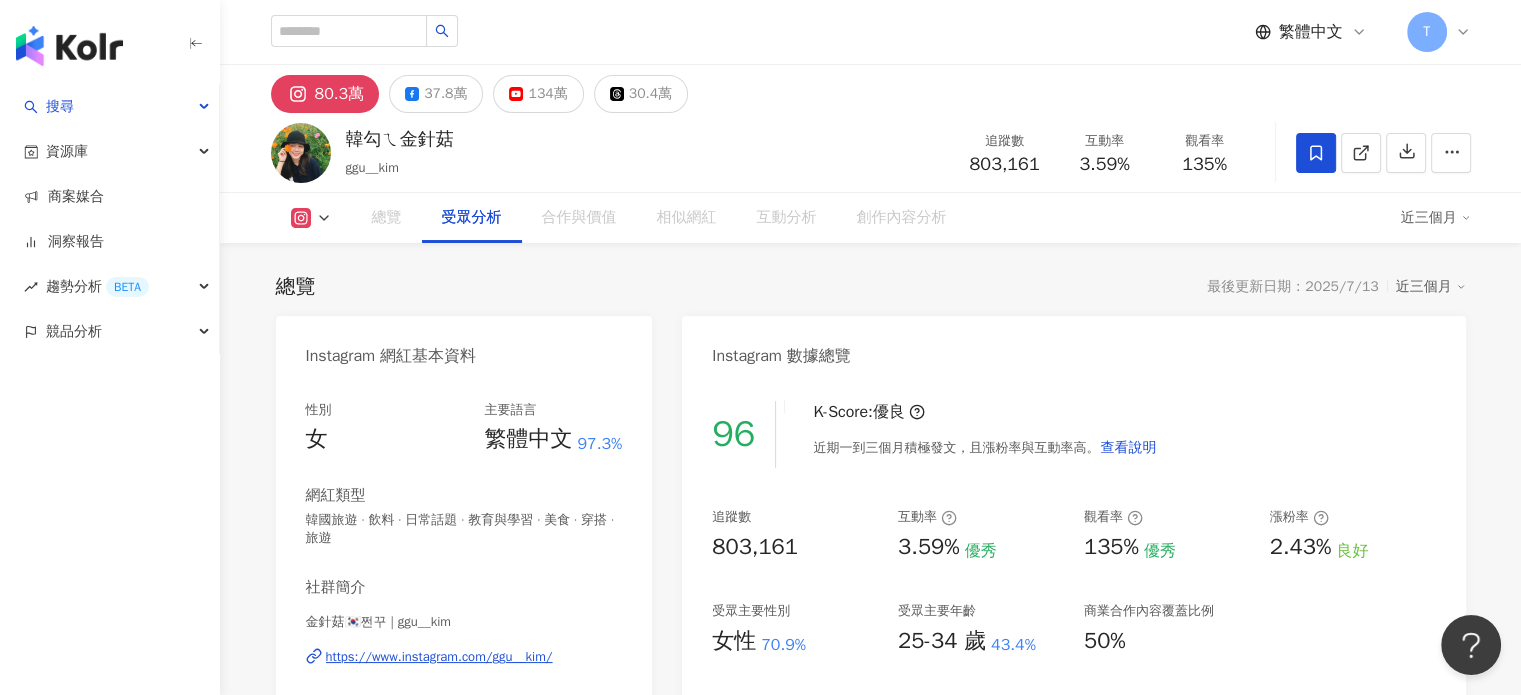 scroll, scrollTop: 1708, scrollLeft: 0, axis: vertical 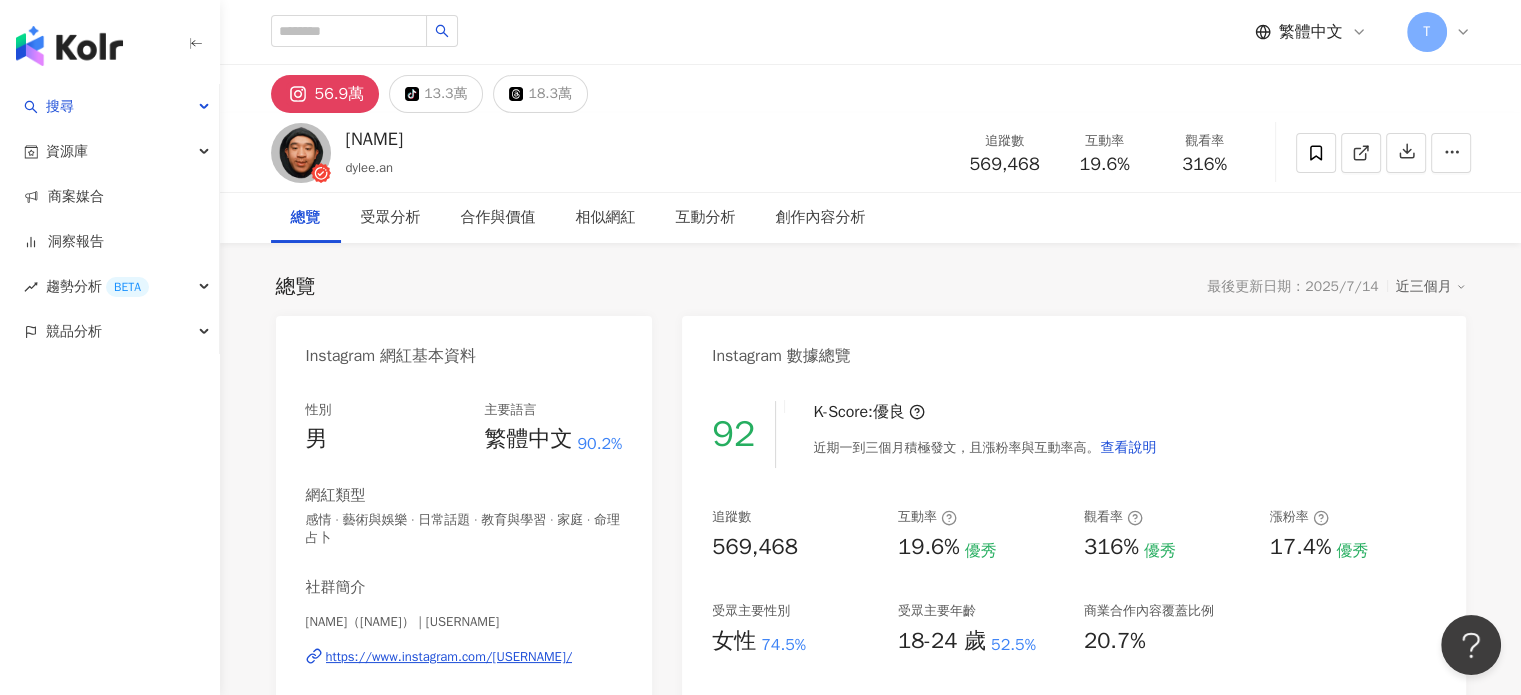 click on "受眾分析" at bounding box center (391, 218) 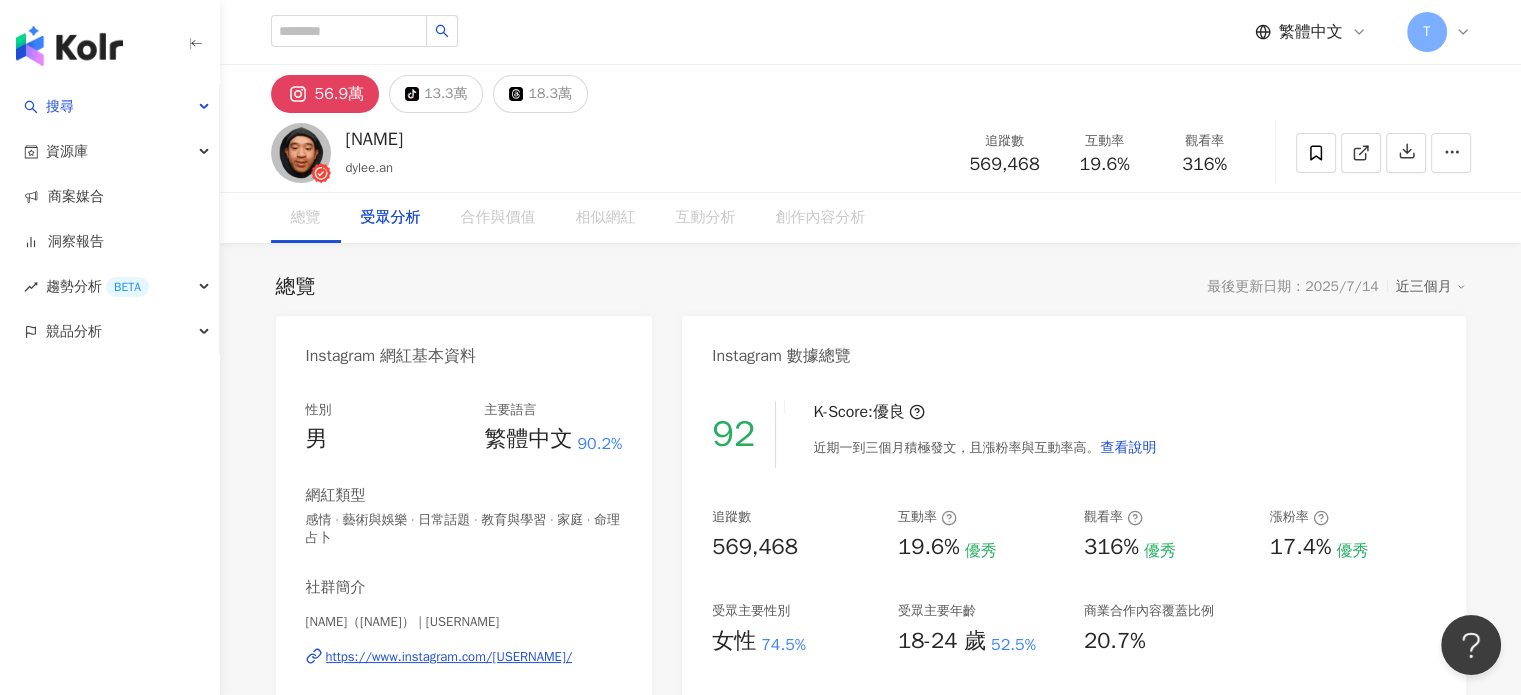 scroll, scrollTop: 1672, scrollLeft: 0, axis: vertical 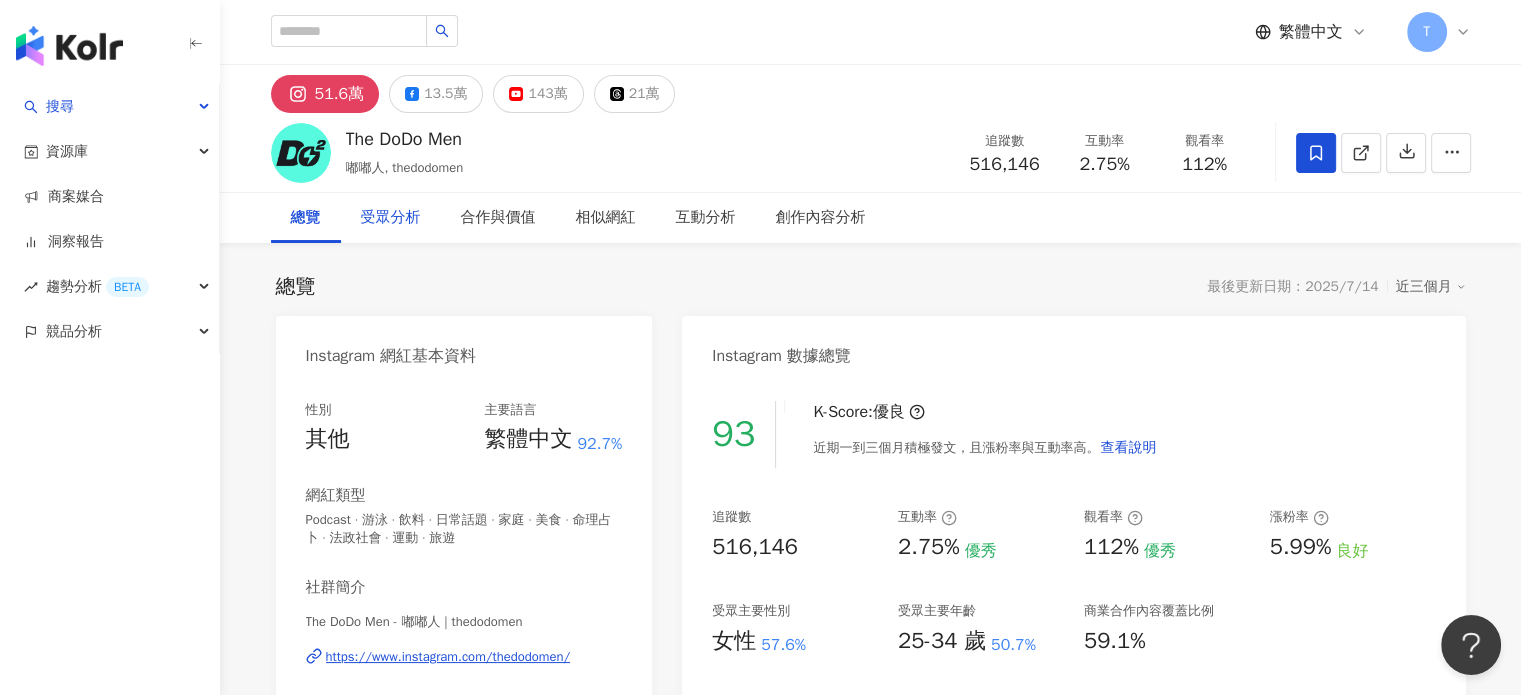 click on "受眾分析" at bounding box center (391, 218) 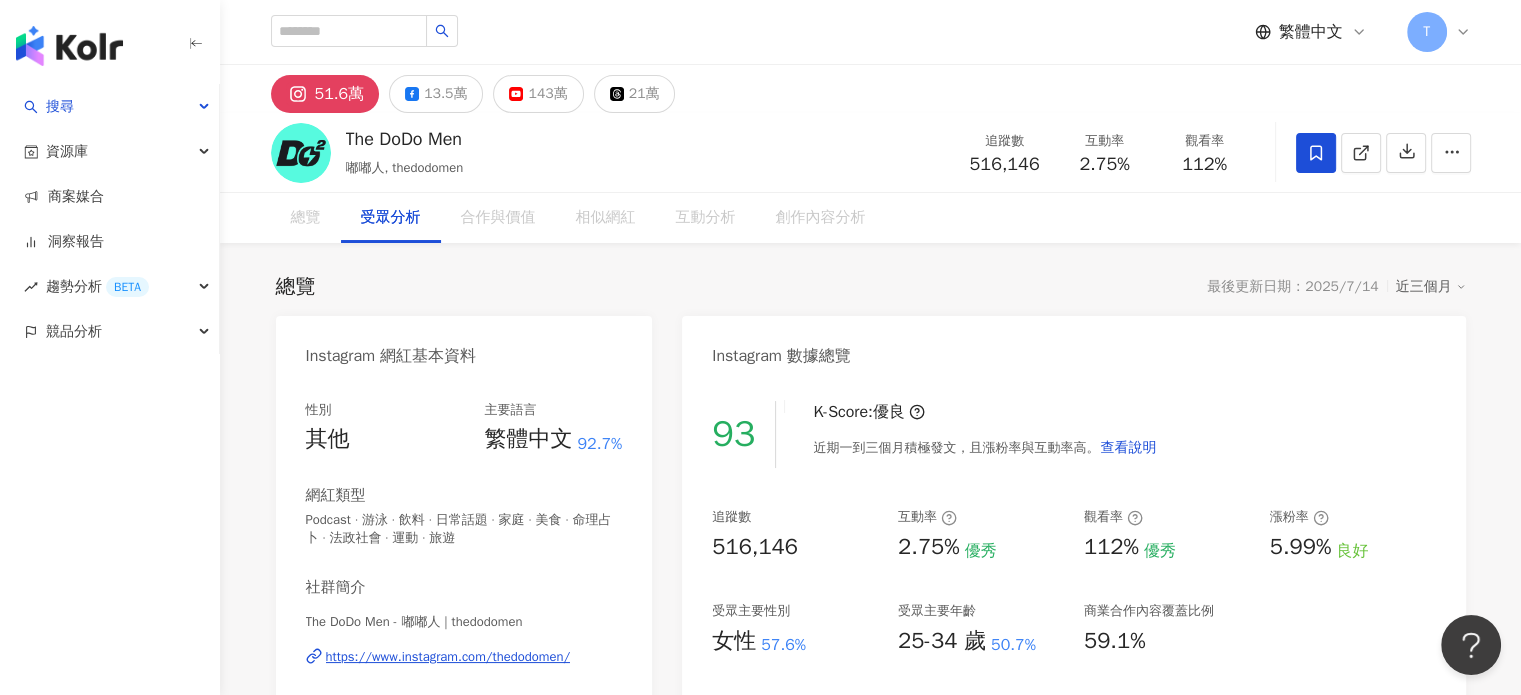 scroll, scrollTop: 1708, scrollLeft: 0, axis: vertical 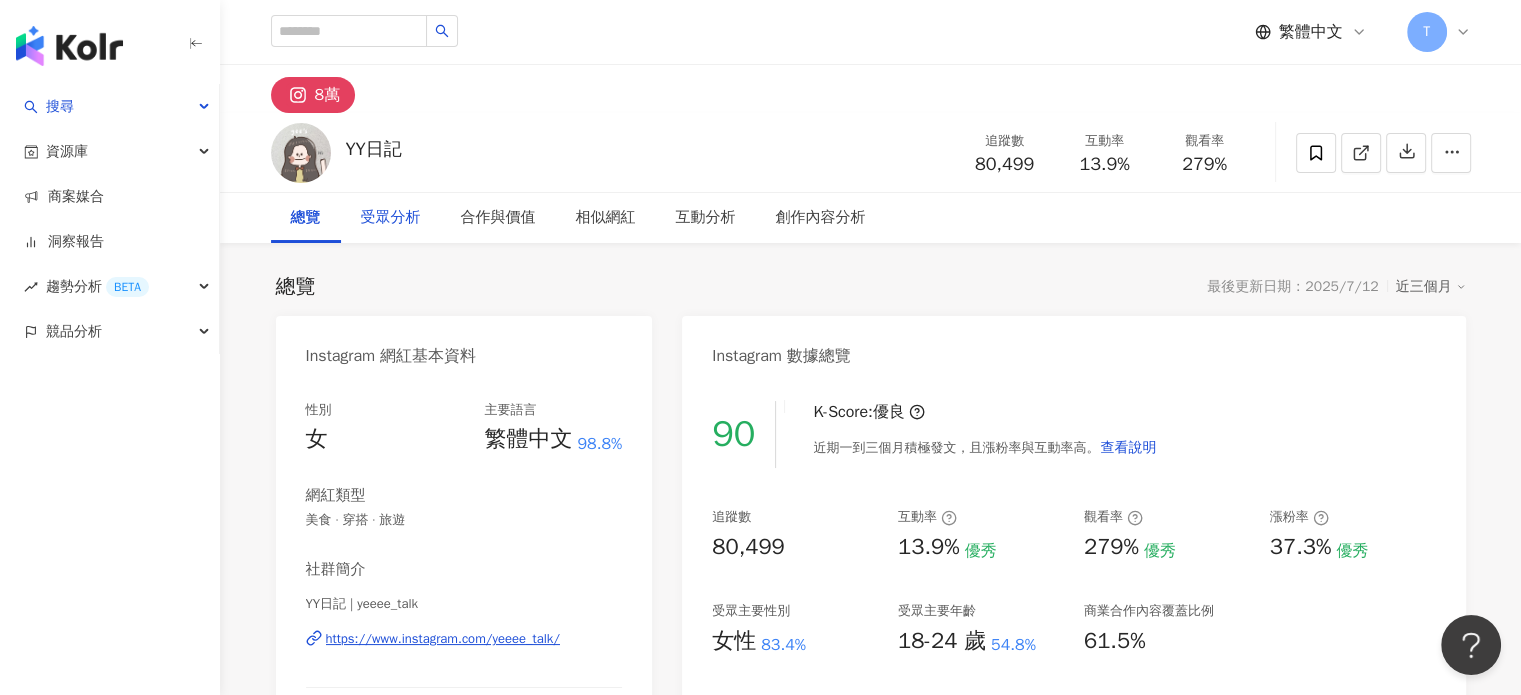 click on "受眾分析" at bounding box center (391, 218) 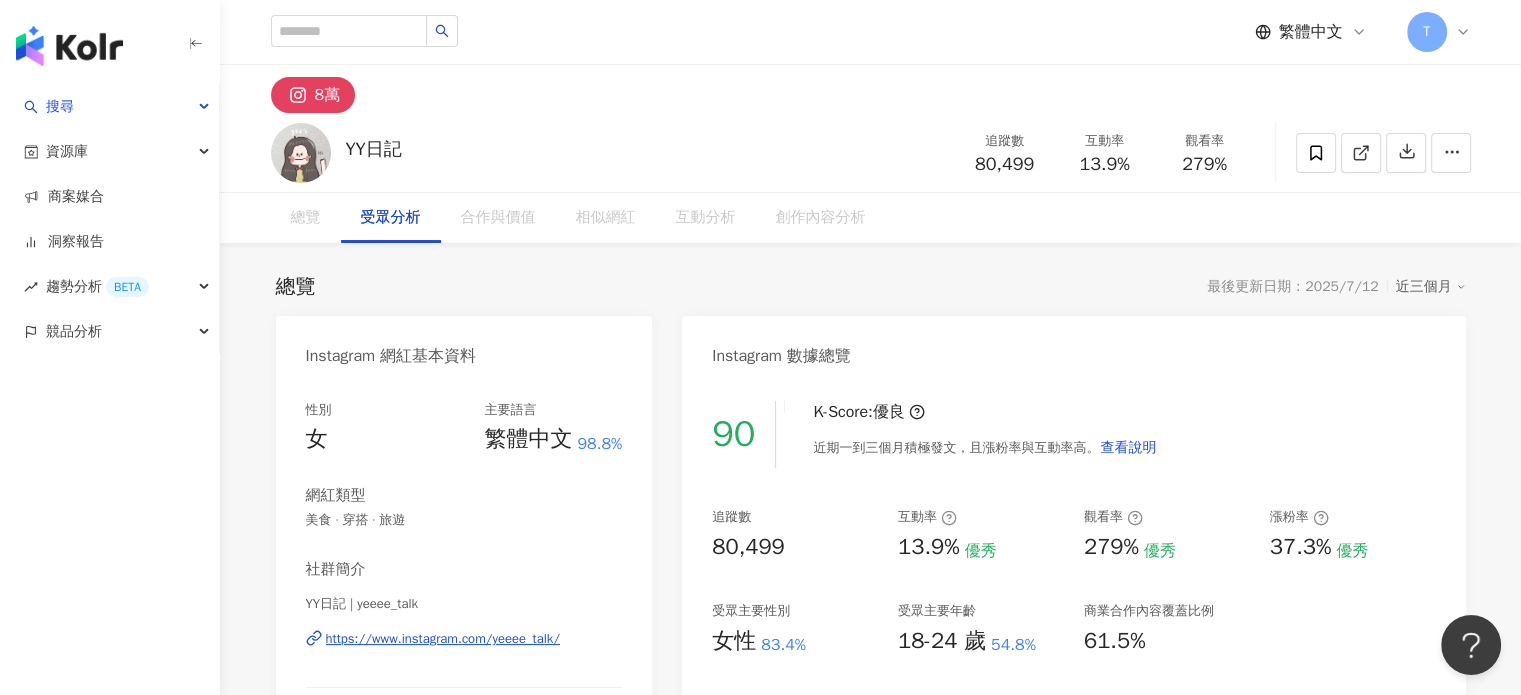scroll, scrollTop: 1690, scrollLeft: 0, axis: vertical 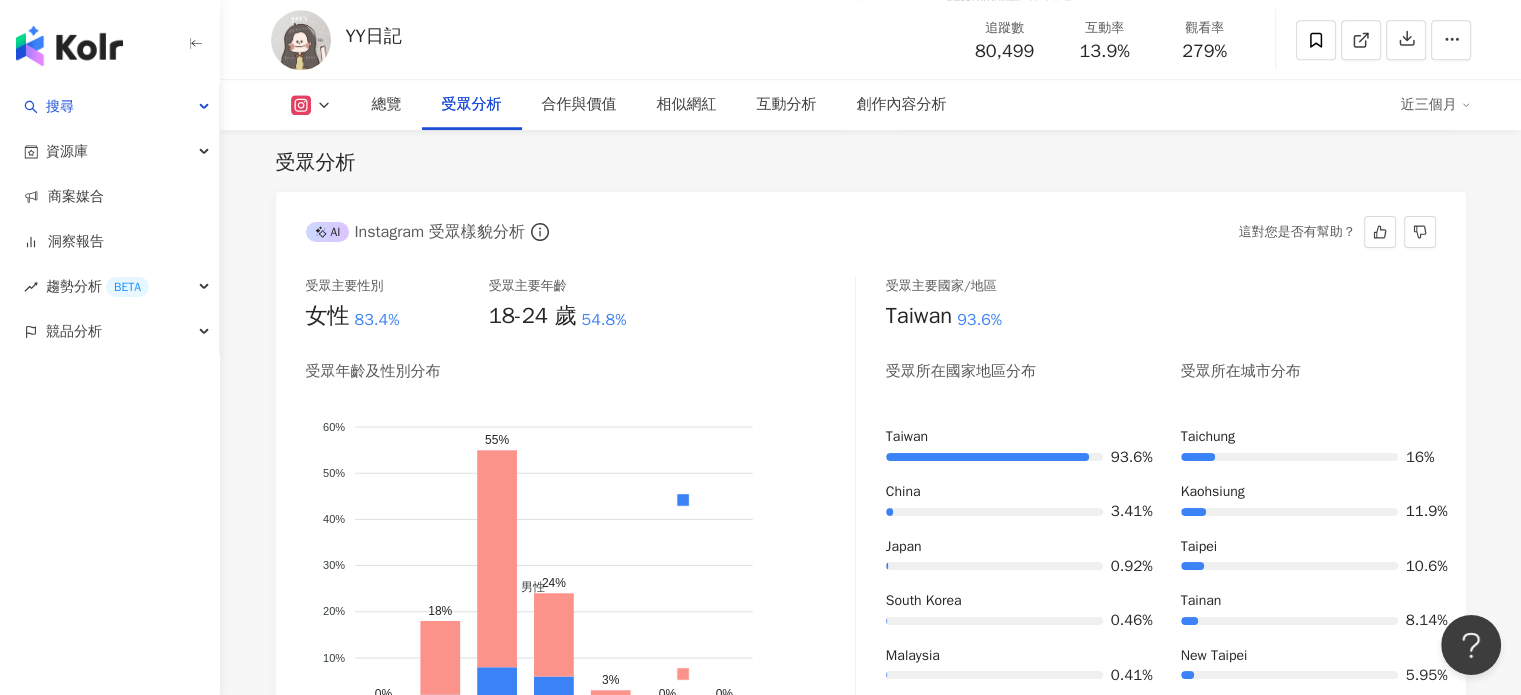 click on "AI Instagram 受眾樣貌分析 這對您是否有幫助？" at bounding box center [871, 224] 